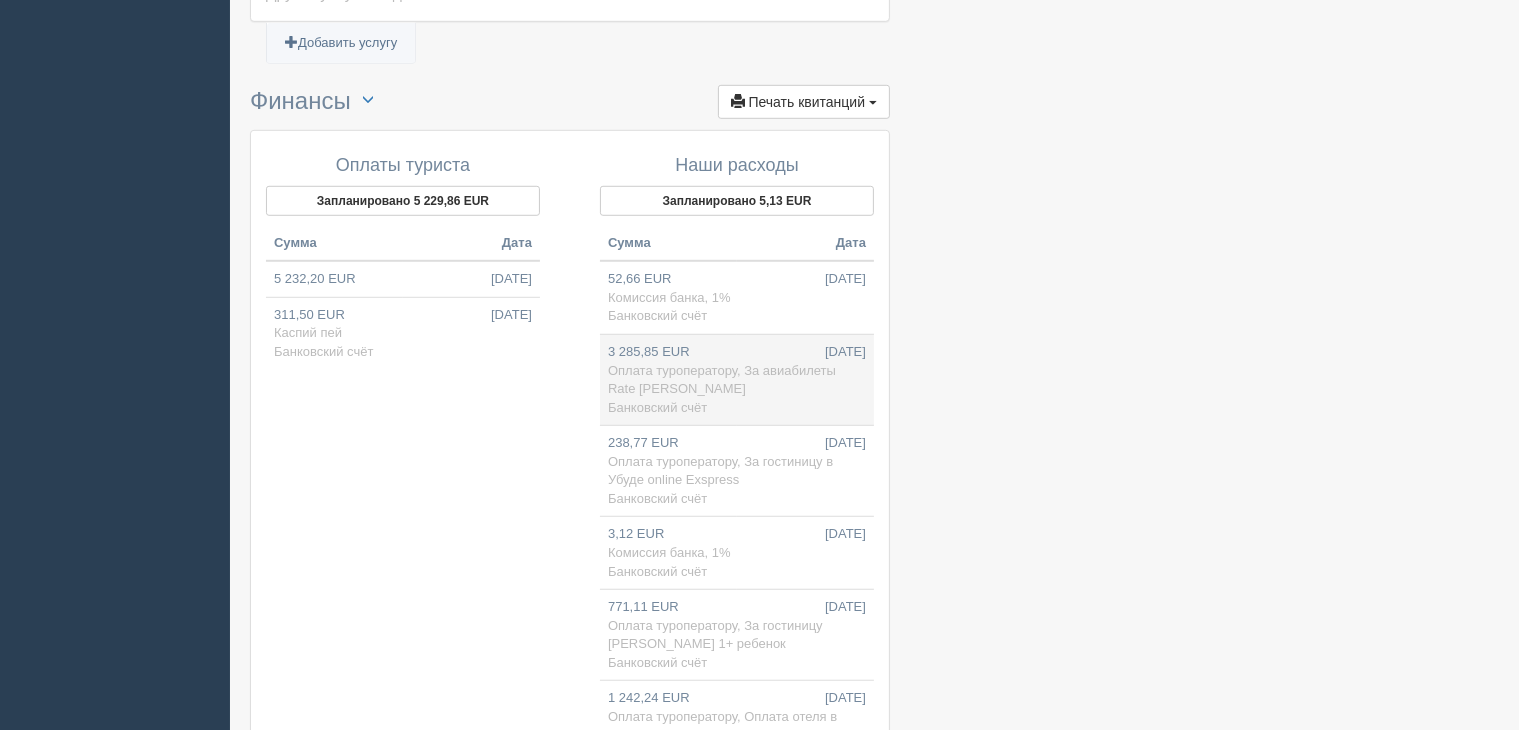scroll, scrollTop: 1405, scrollLeft: 0, axis: vertical 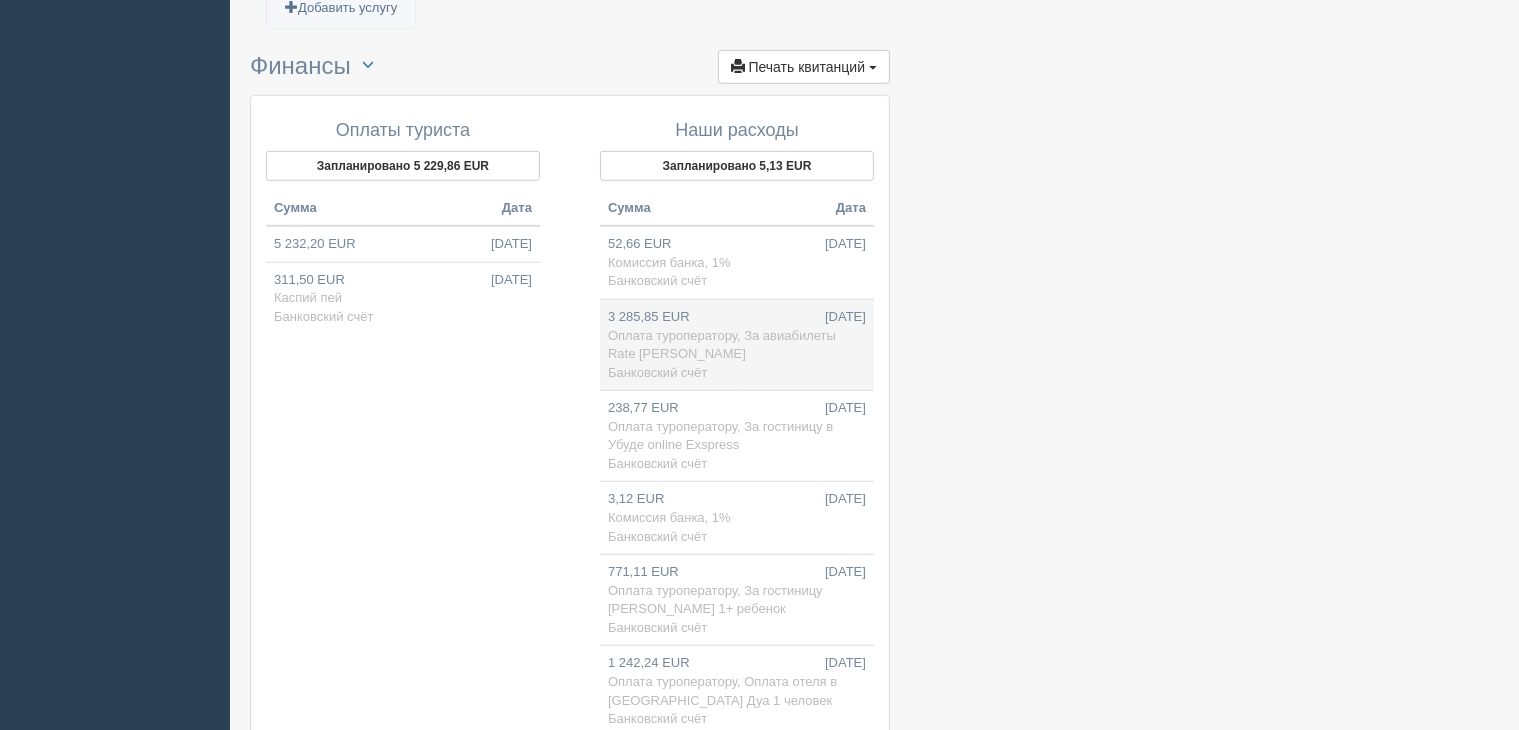 click on "Оплата туроператору, За авиабилеты Rate Howk" at bounding box center (722, 345) 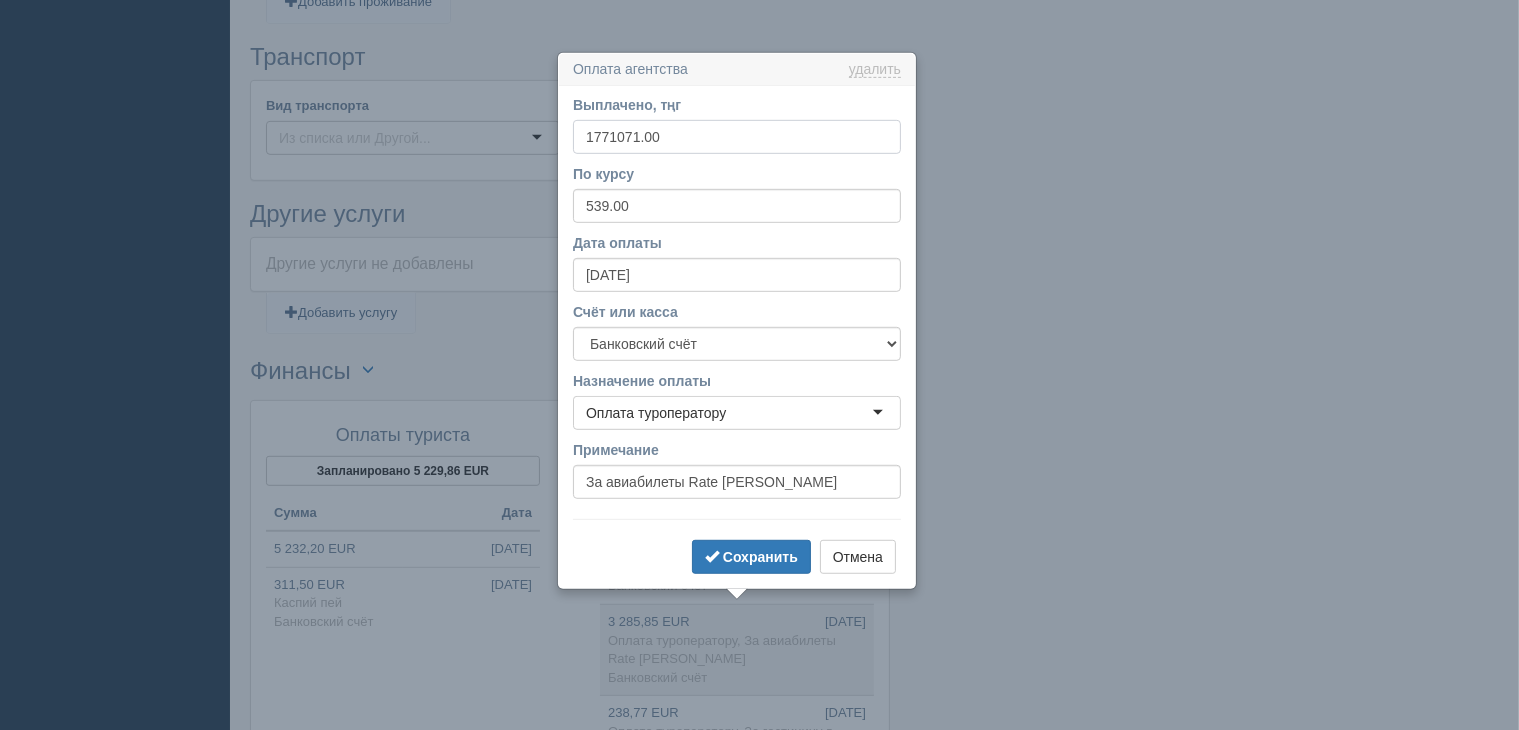 scroll, scrollTop: 1152, scrollLeft: 0, axis: vertical 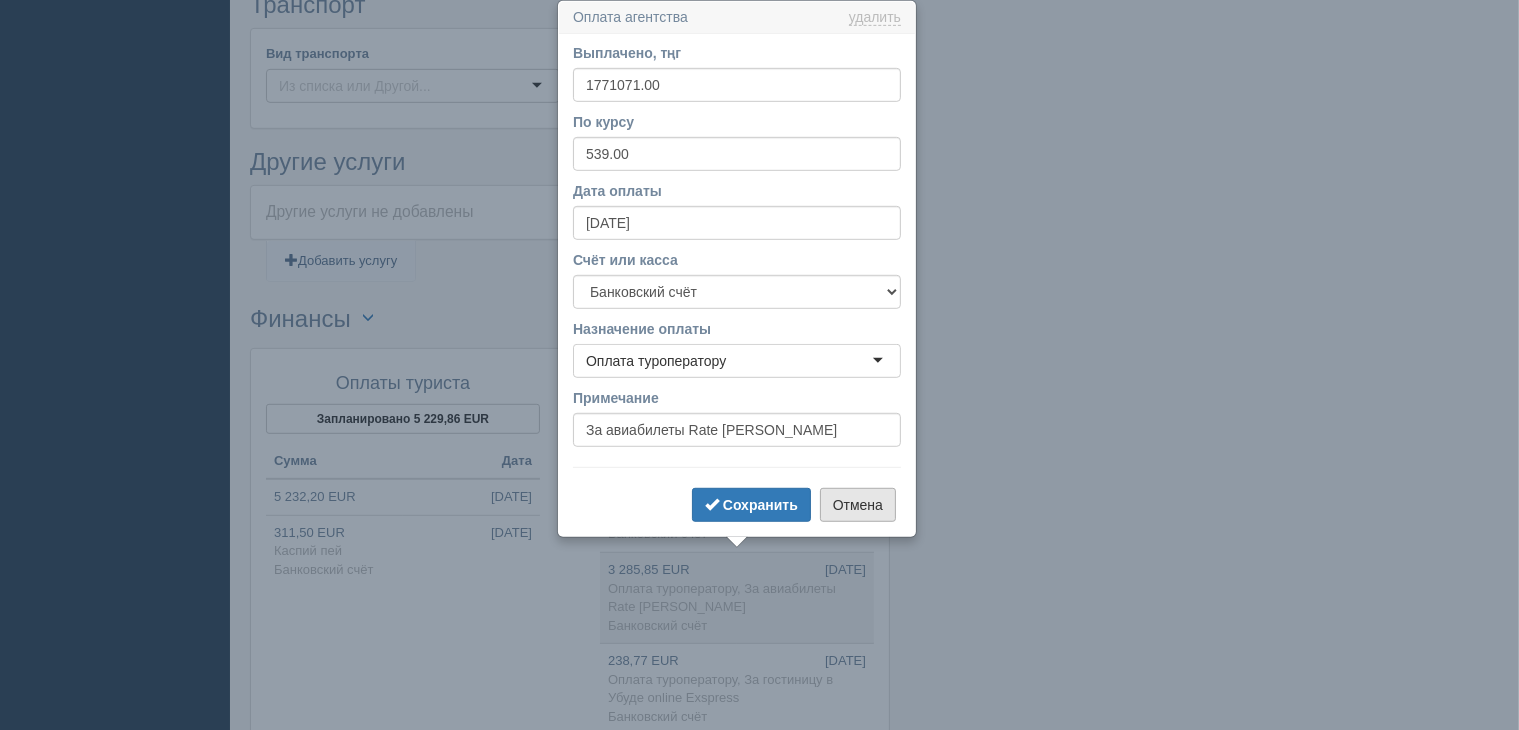click on "Отмена" at bounding box center (858, 505) 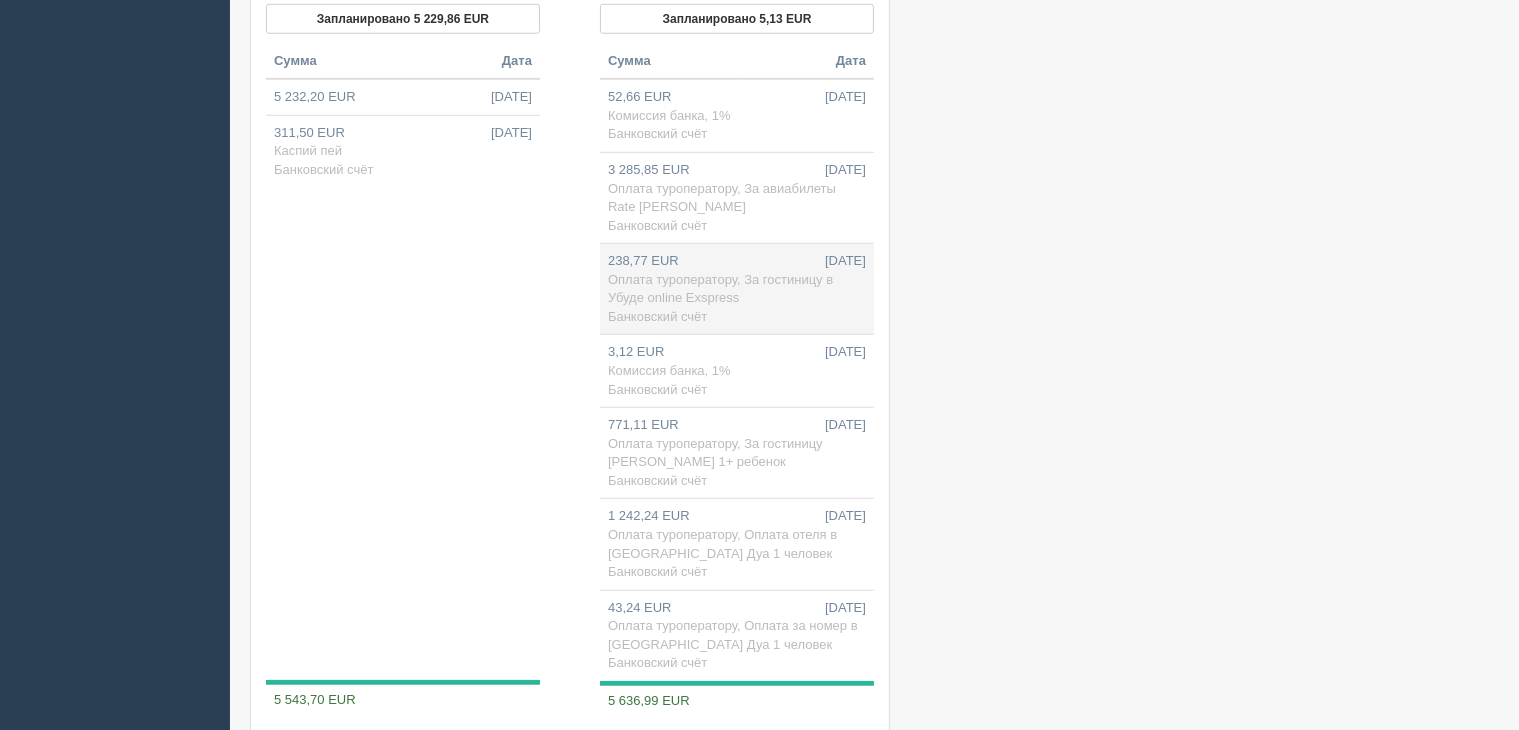 click on "Оплата туроператору, За гостиницу в Убуде online Exspress" at bounding box center [720, 289] 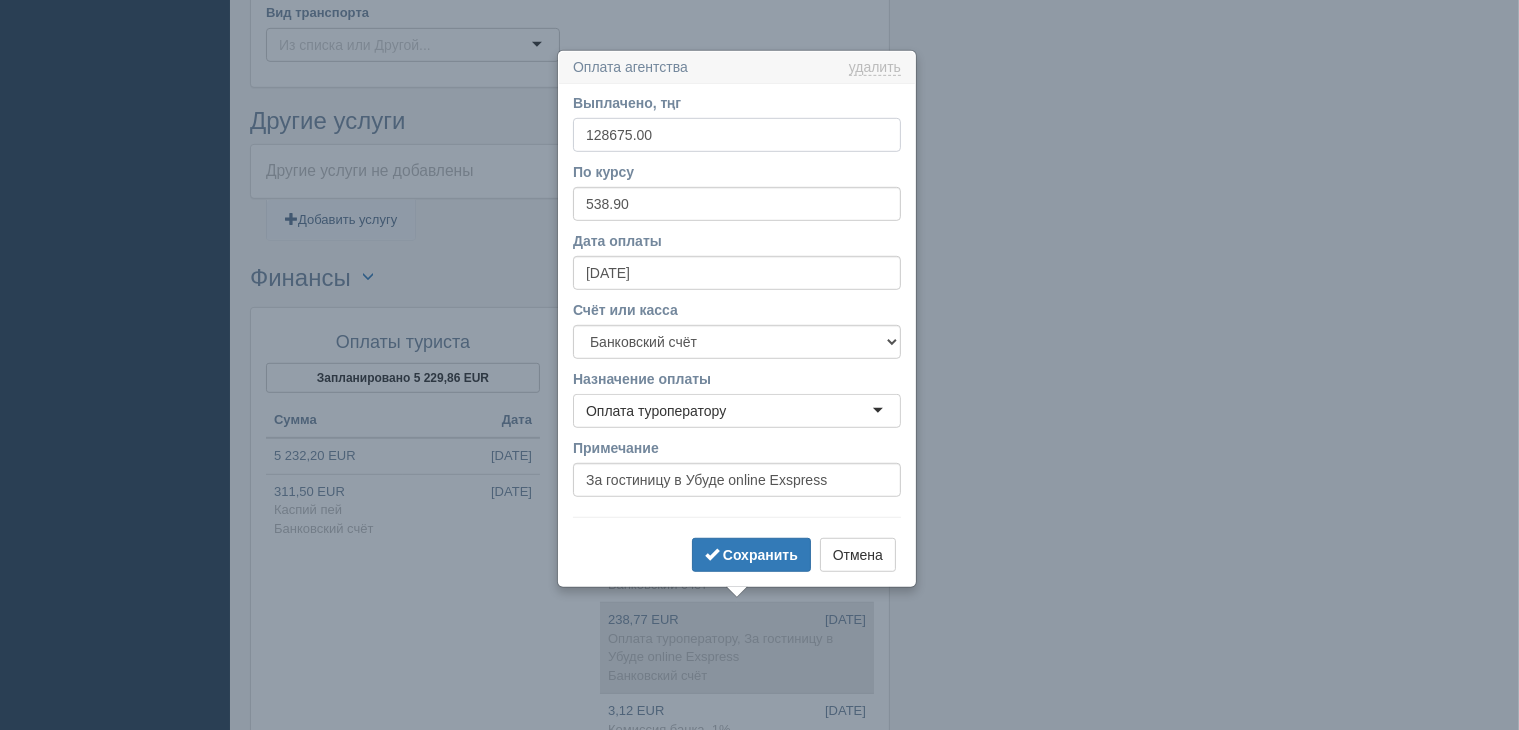 scroll, scrollTop: 1242, scrollLeft: 0, axis: vertical 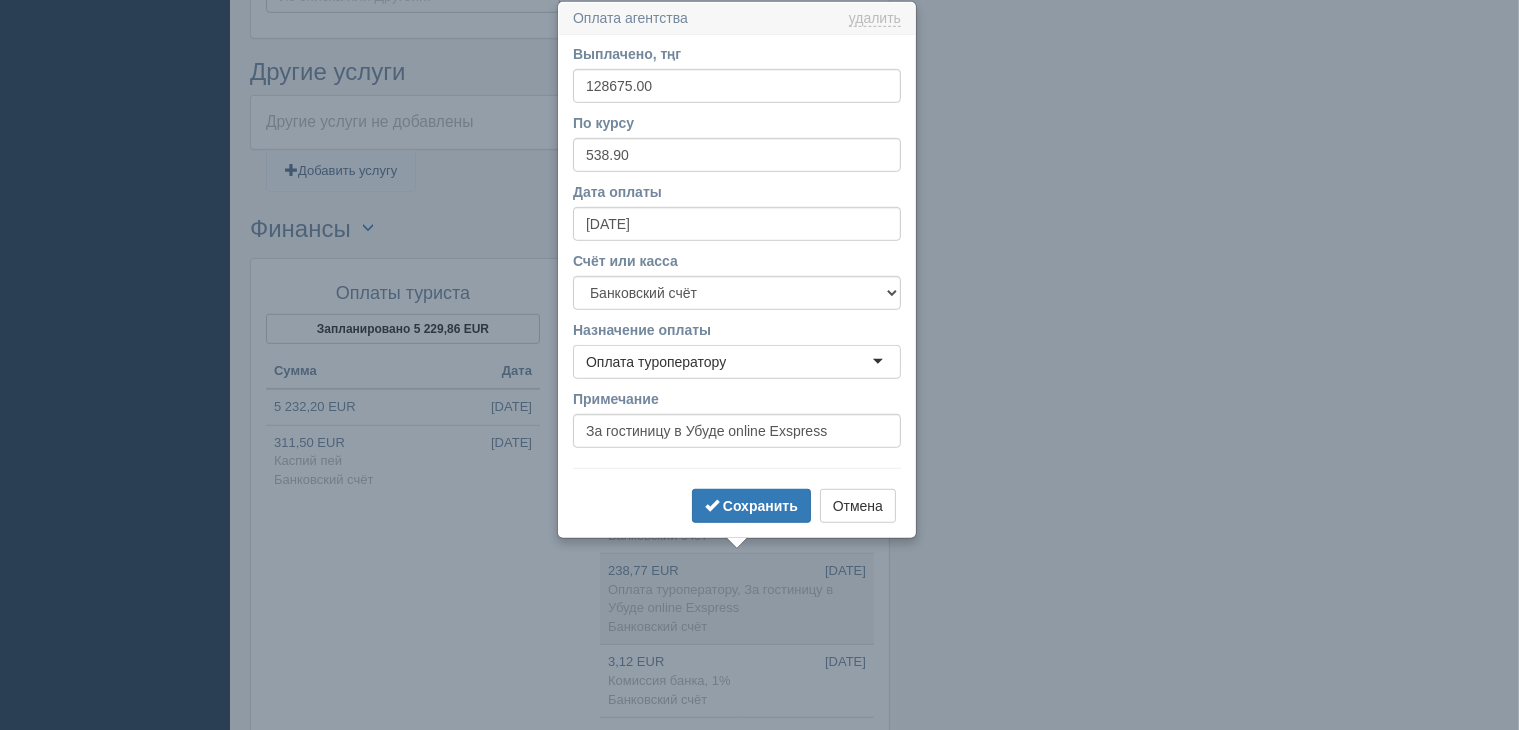 click at bounding box center [874, 22] 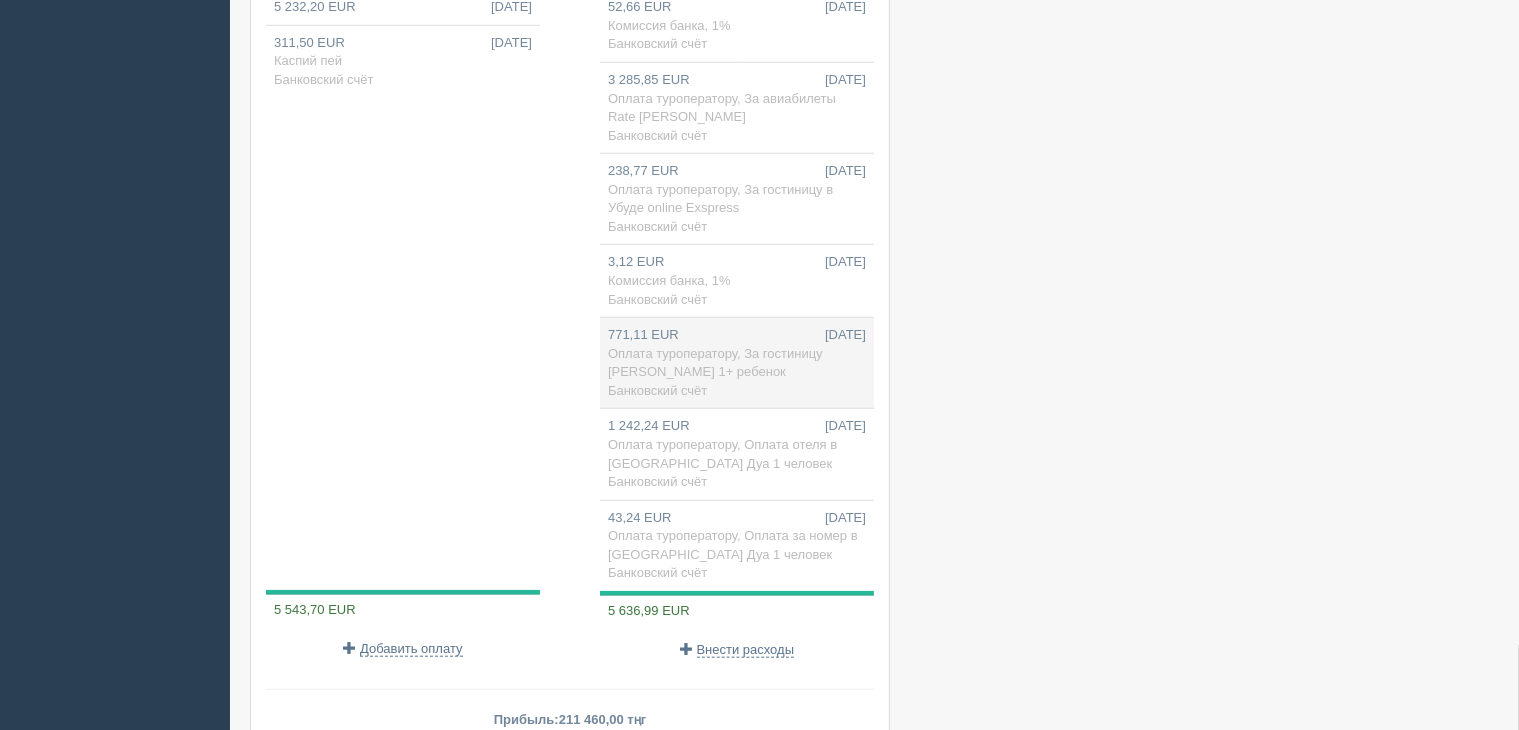 click on "Оплата туроператору, За гостиницу Нуса Дуа 1+ ребенок" at bounding box center [715, 363] 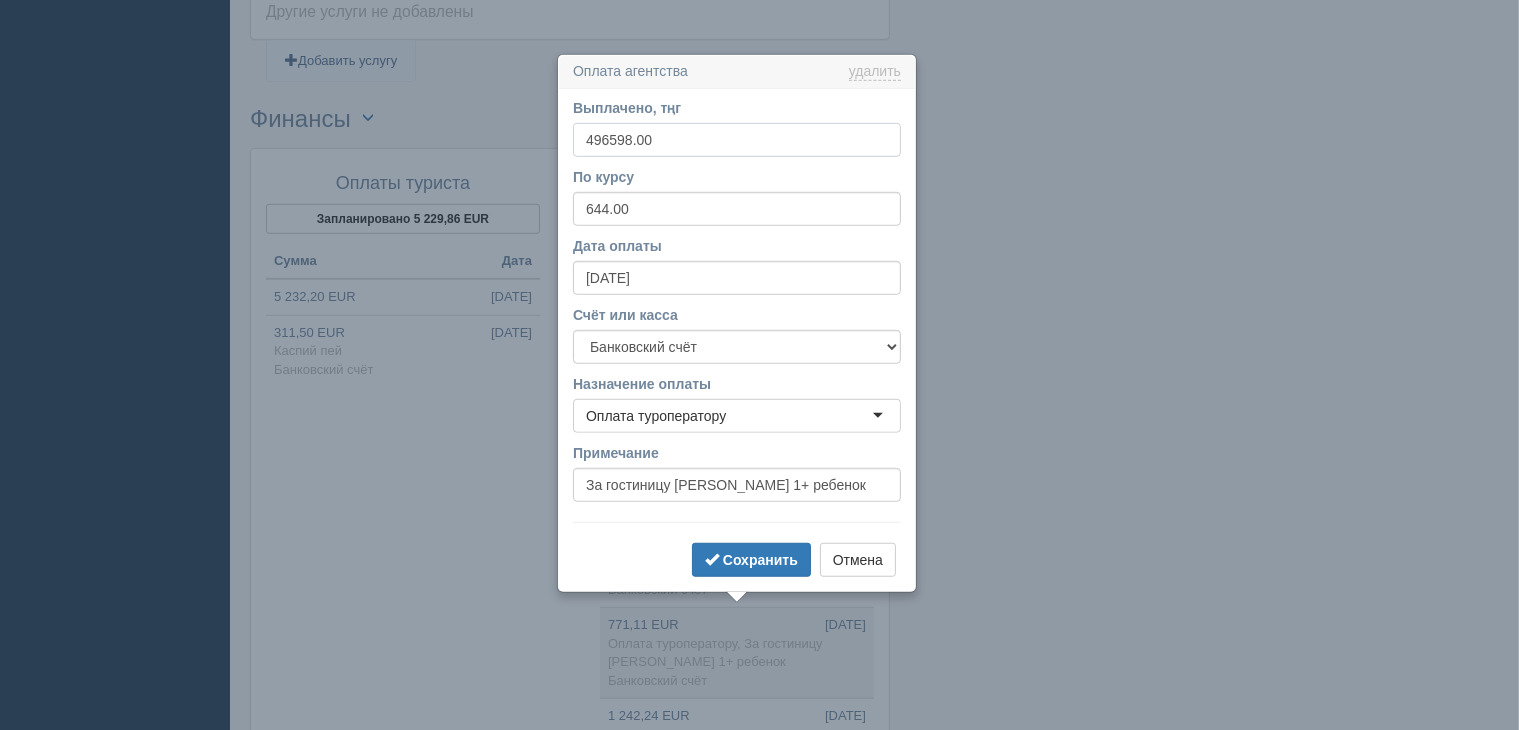 scroll, scrollTop: 1405, scrollLeft: 0, axis: vertical 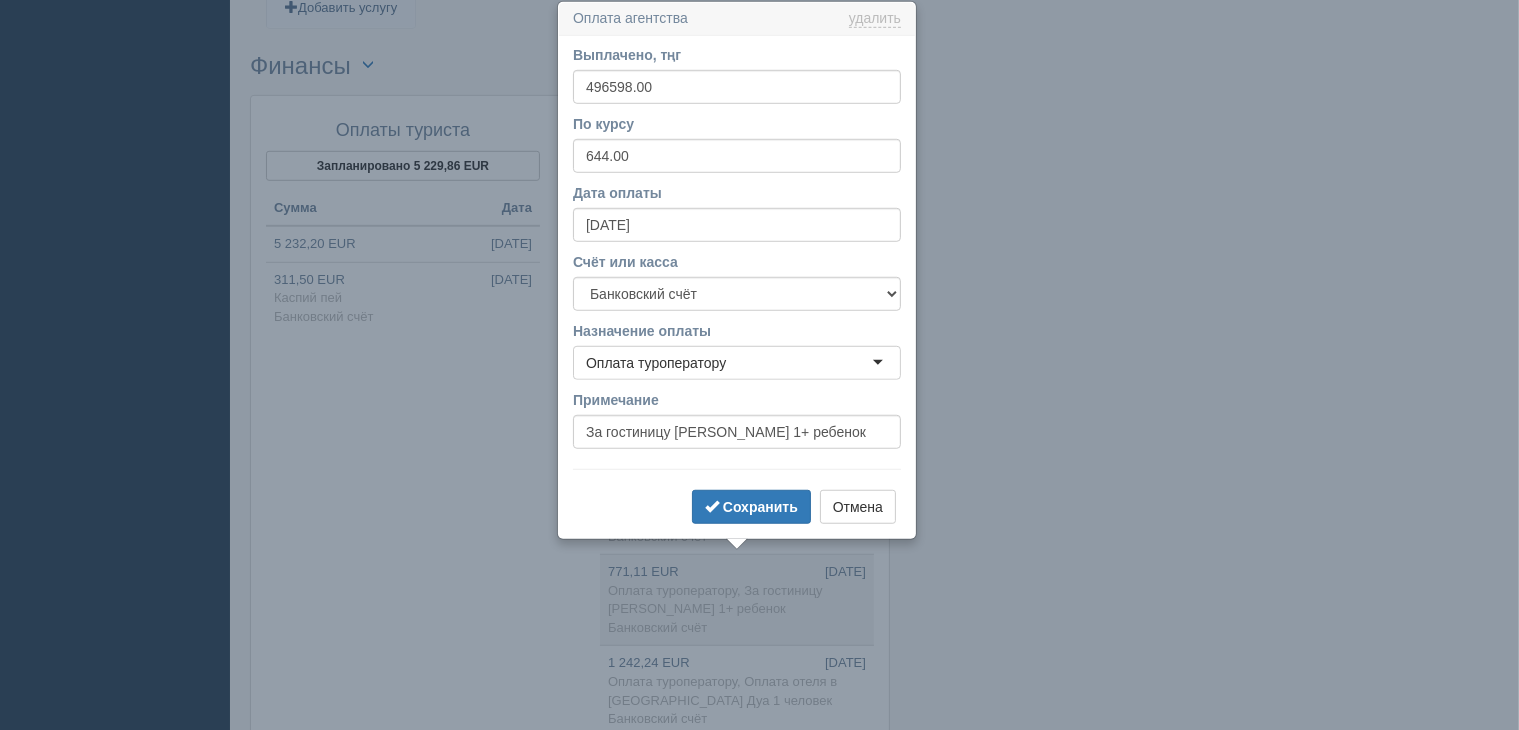 click at bounding box center [874, -141] 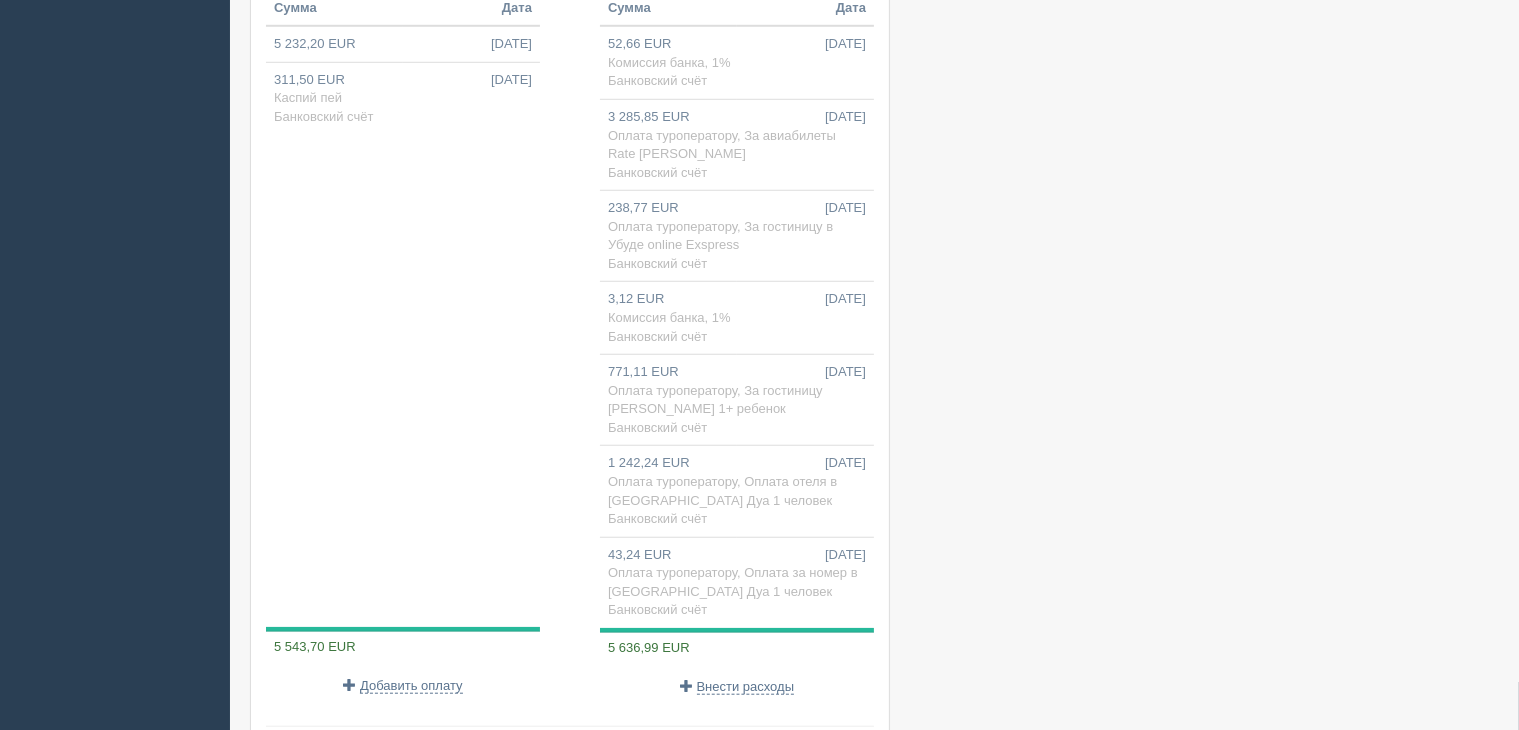click on "1 242,24 EUR
28.07.2025
Оплата туроператору, Оплата отеля в Нуса Дуа 1 человек
Банковский счёт" at bounding box center [737, 491] 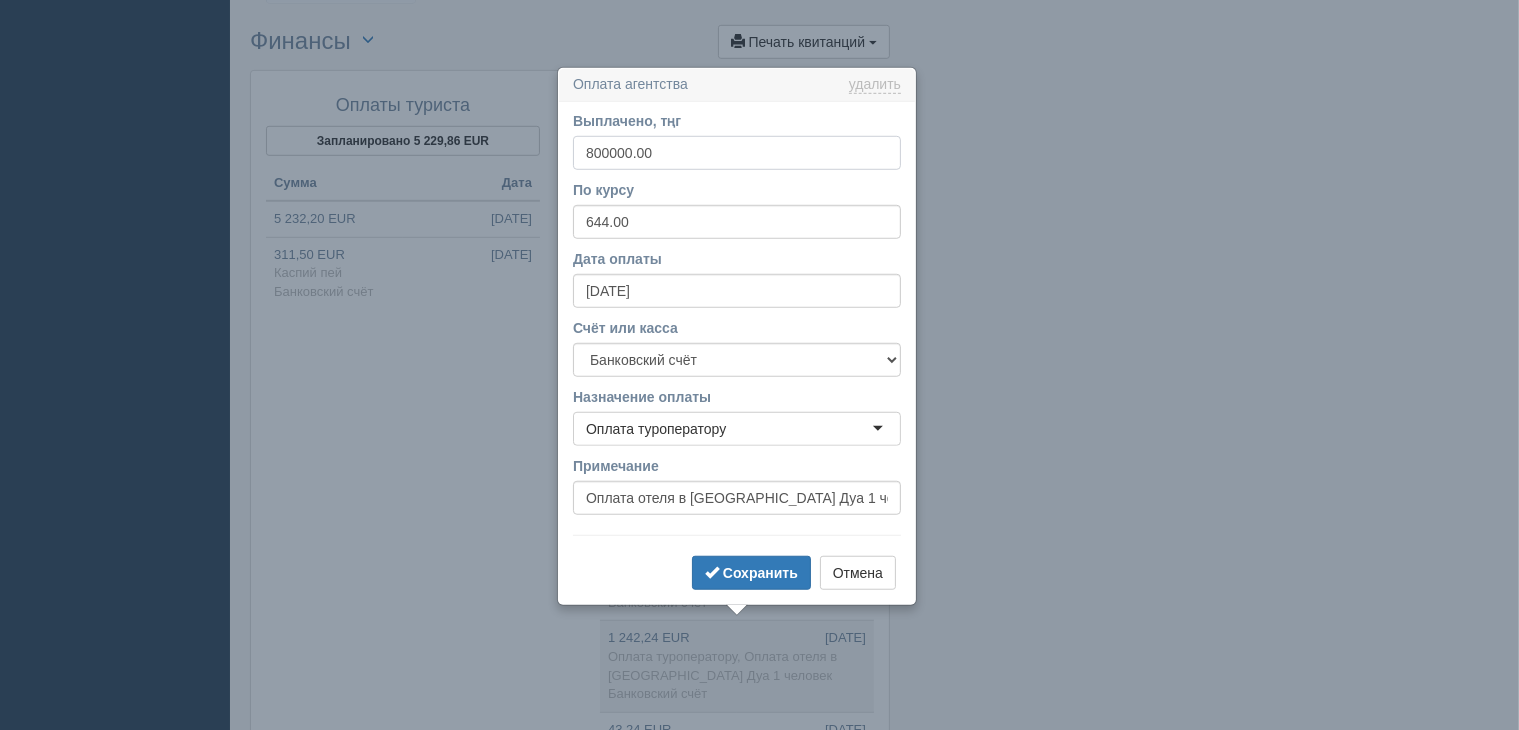 scroll, scrollTop: 1496, scrollLeft: 0, axis: vertical 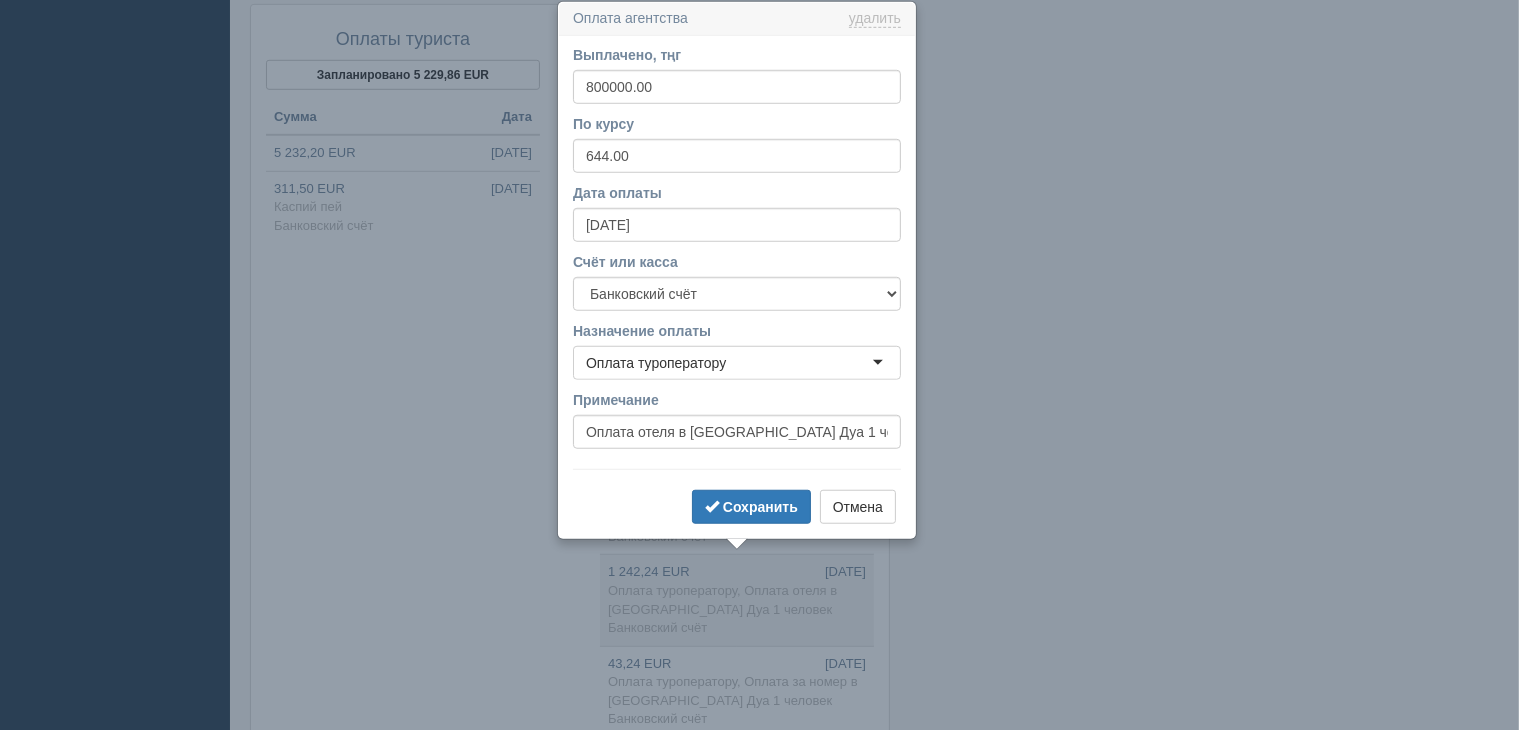click at bounding box center [874, -232] 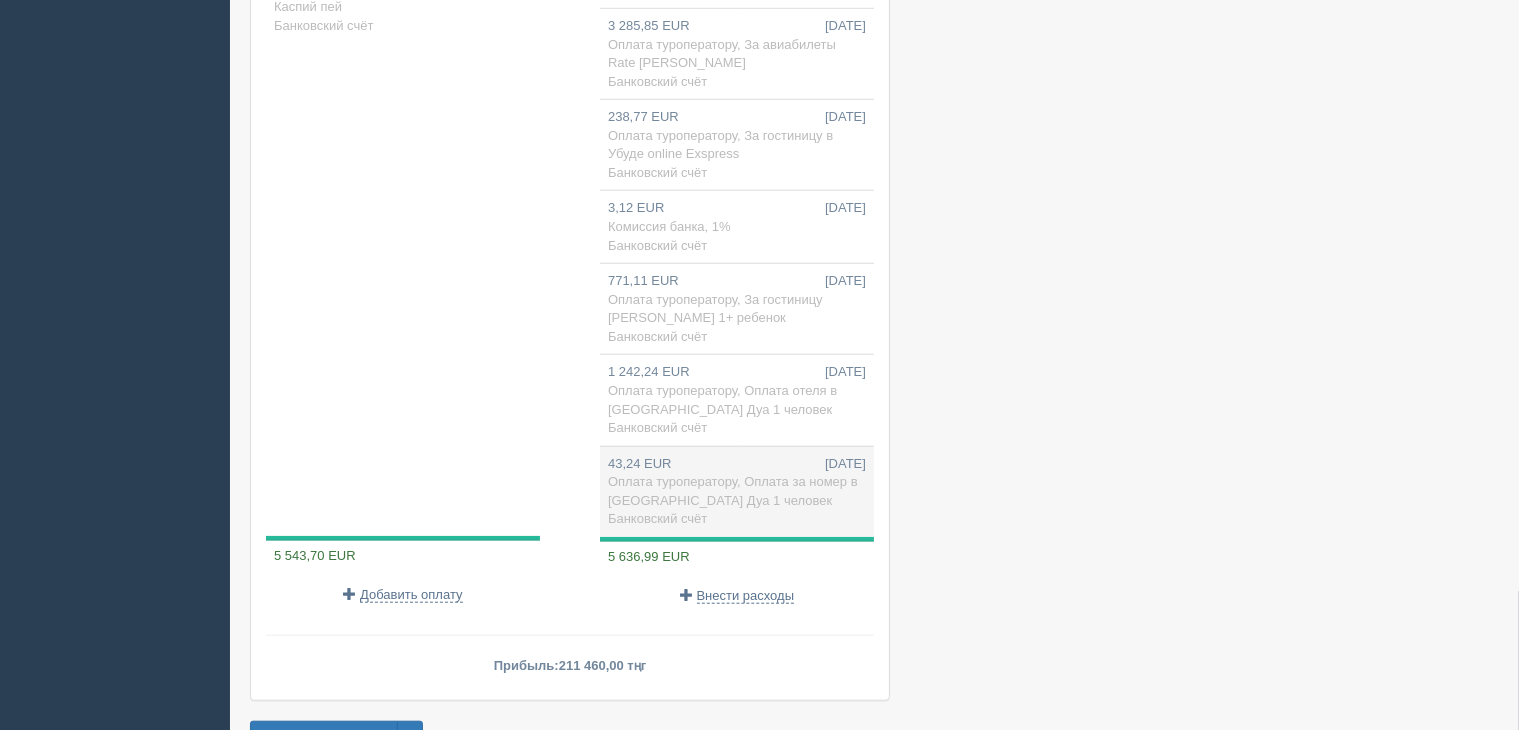 click on "Оплата туроператору, Оплата за номер в Нуса Дуа 1 человек" at bounding box center [733, 491] 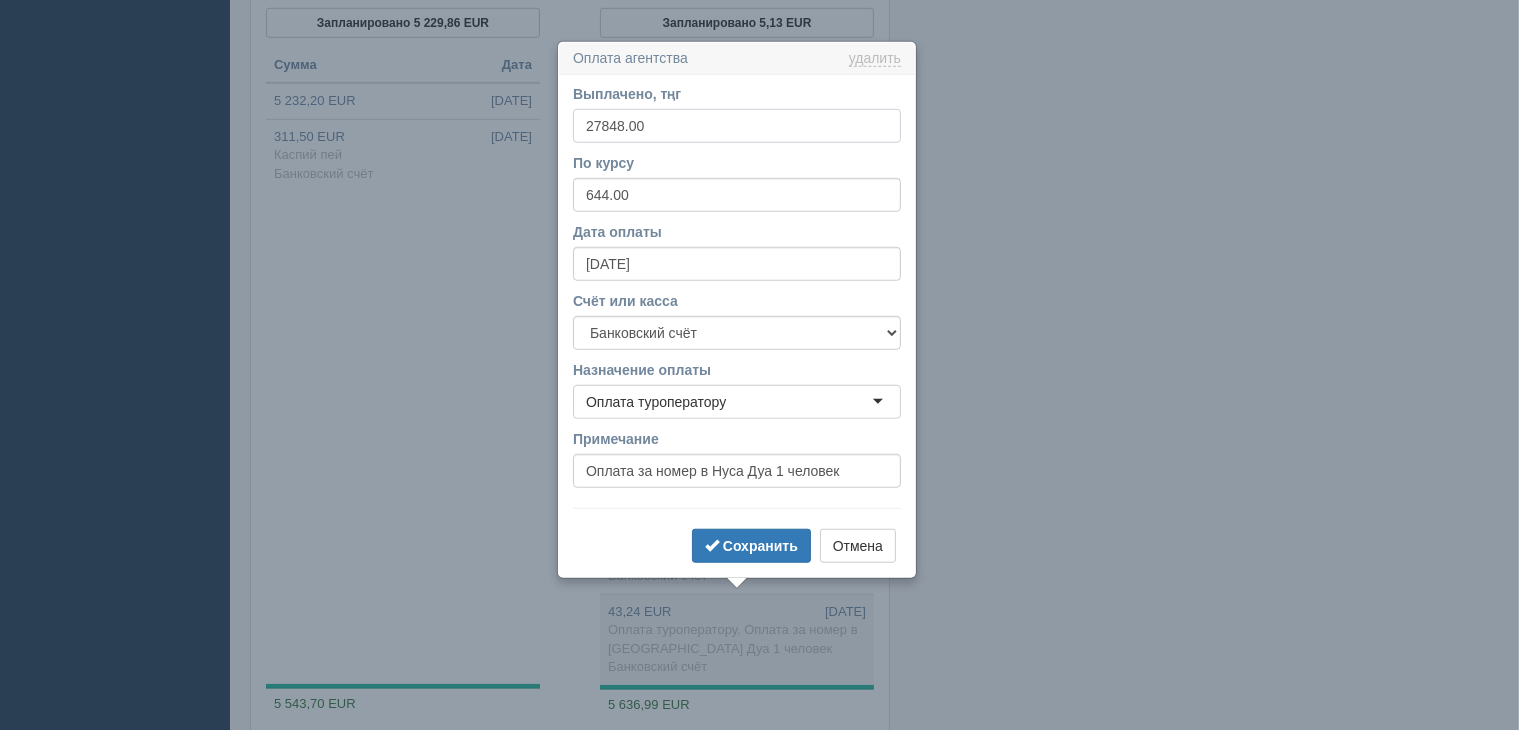 scroll, scrollTop: 1588, scrollLeft: 0, axis: vertical 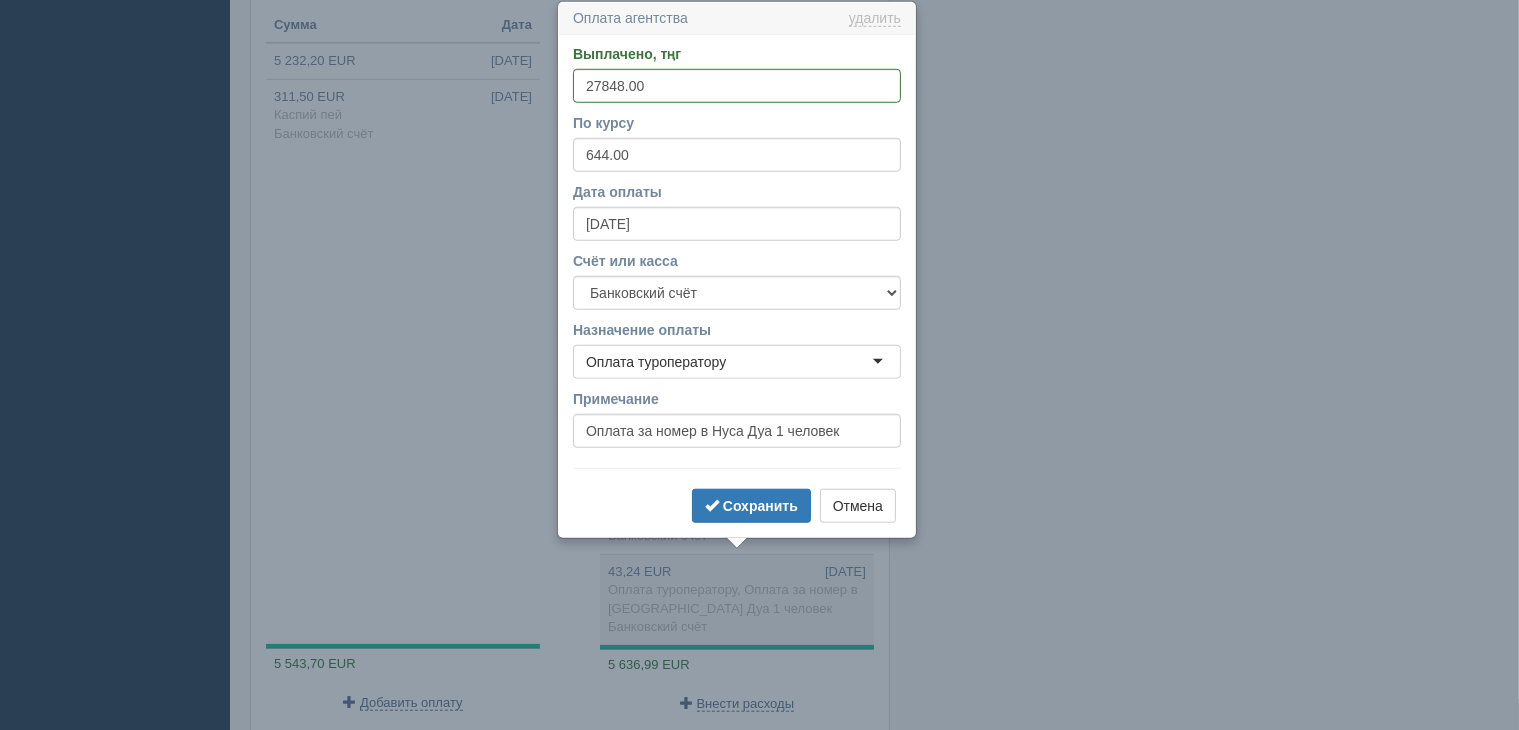 click at bounding box center [874, -324] 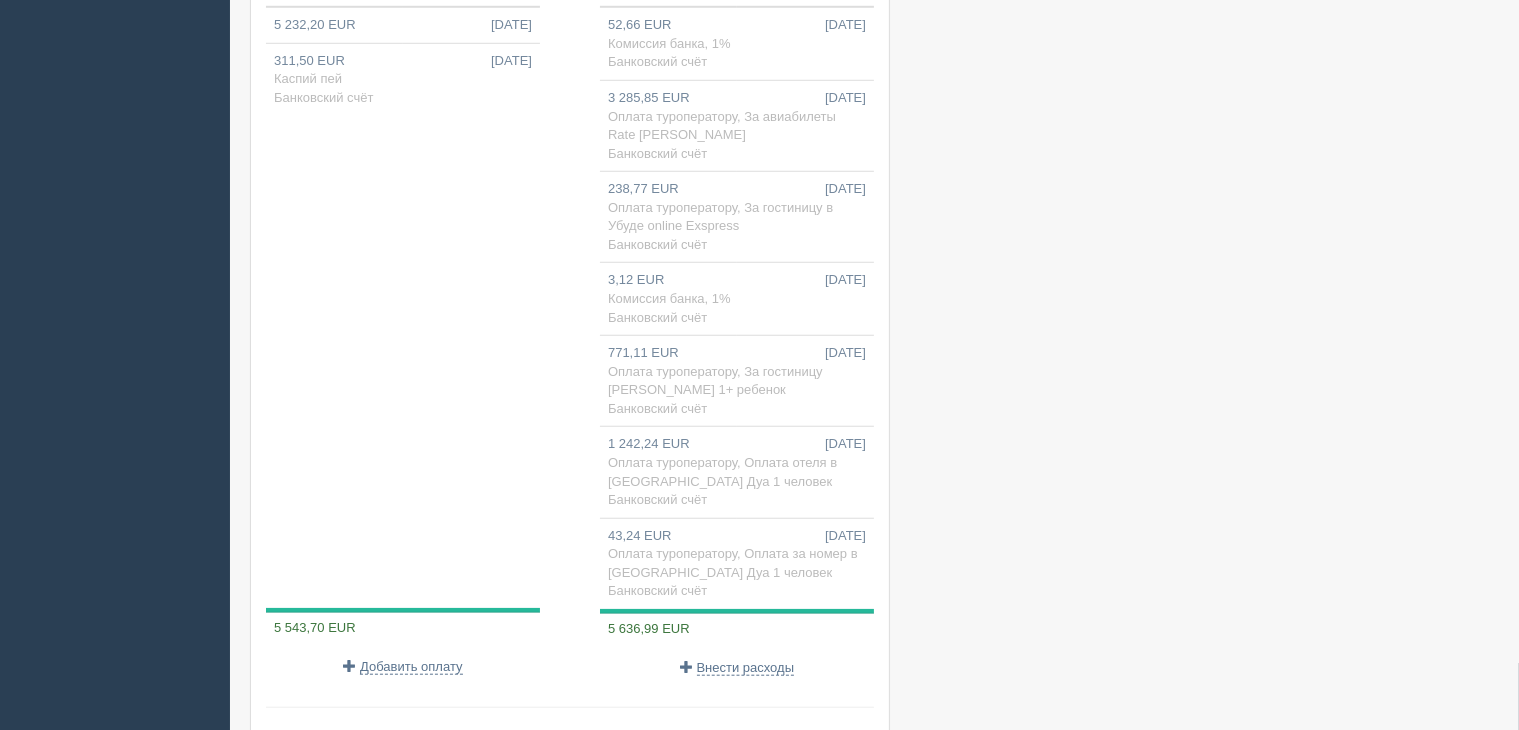 scroll, scrollTop: 1588, scrollLeft: 0, axis: vertical 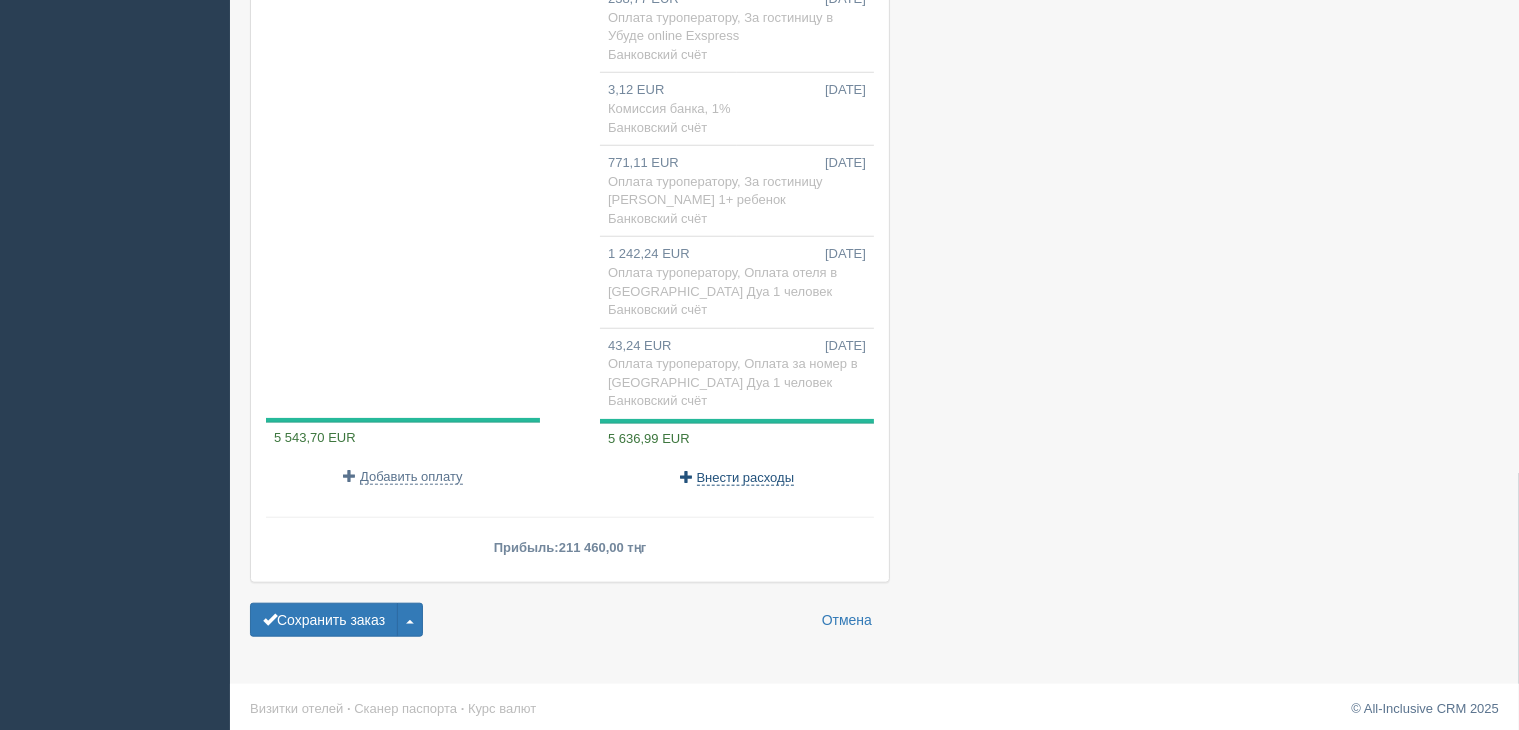 click on "Внести расходы" at bounding box center (746, 478) 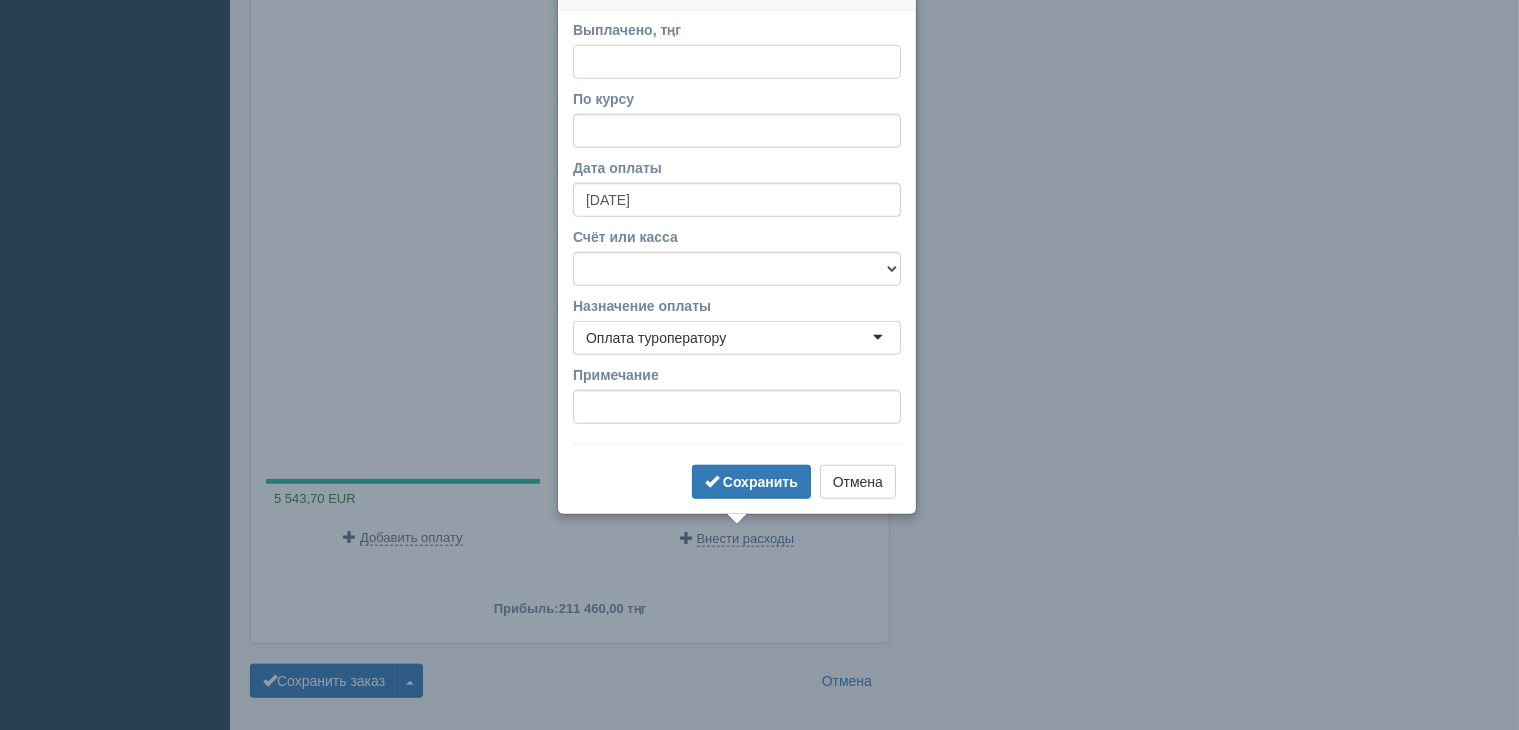 scroll, scrollTop: 1729, scrollLeft: 0, axis: vertical 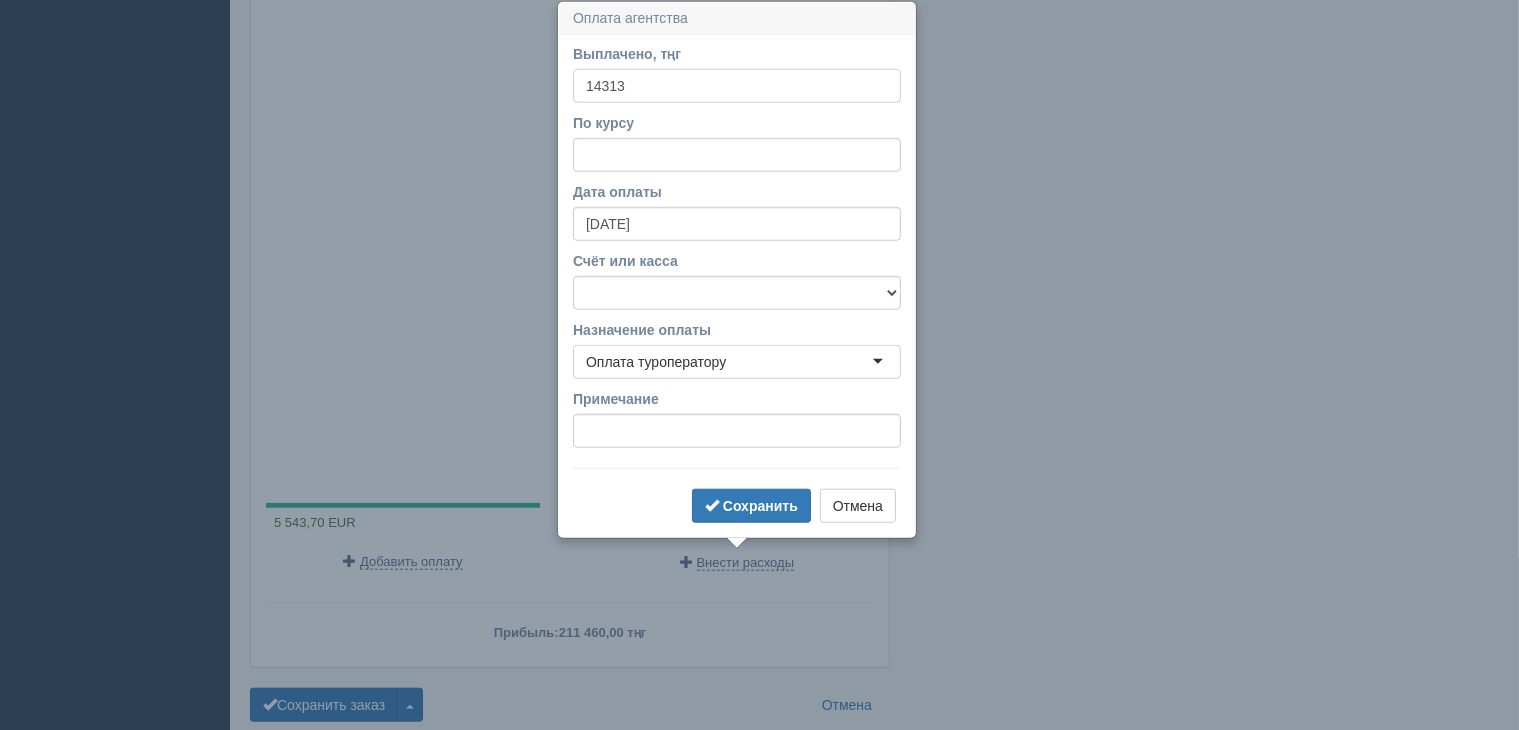 type on "14313" 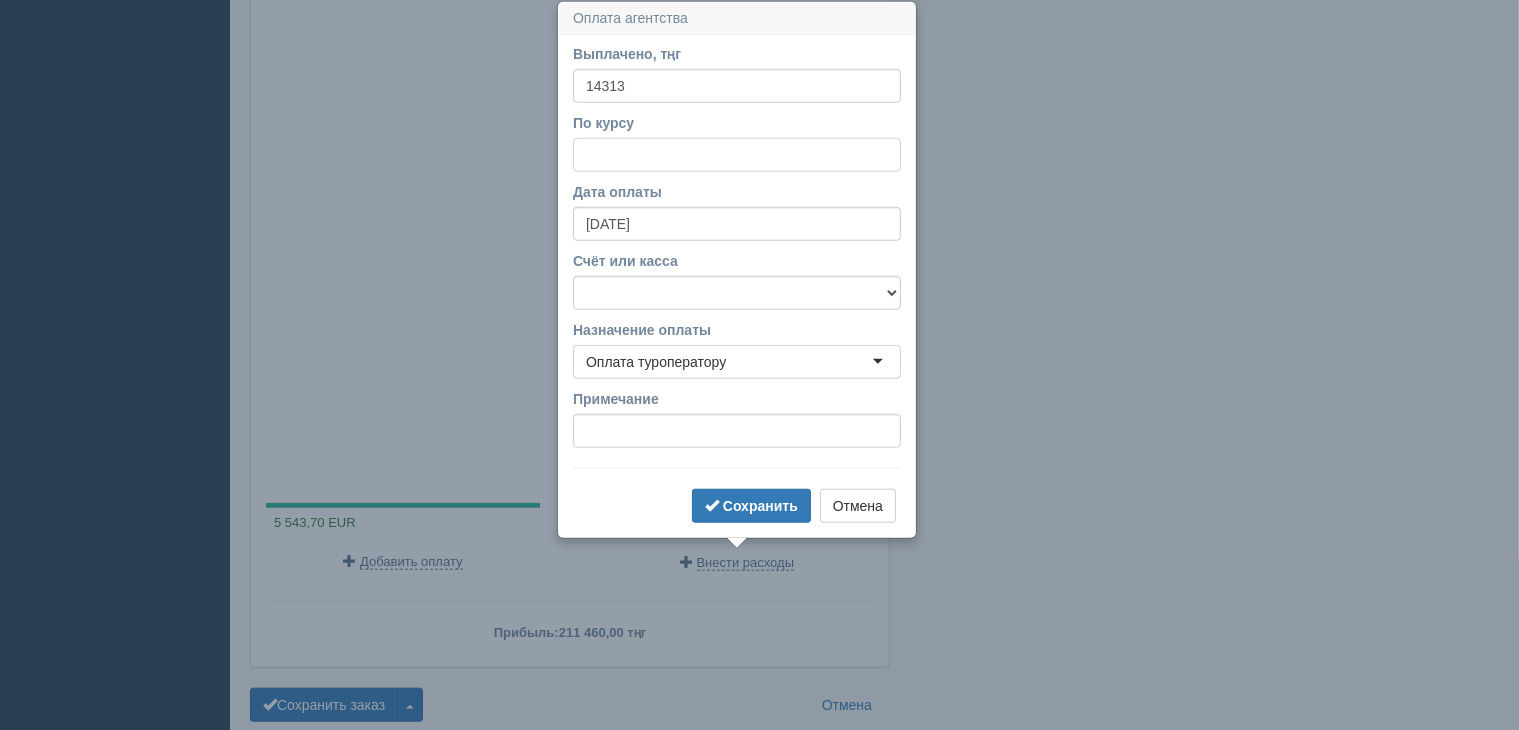 click on "По курсу" at bounding box center [737, 155] 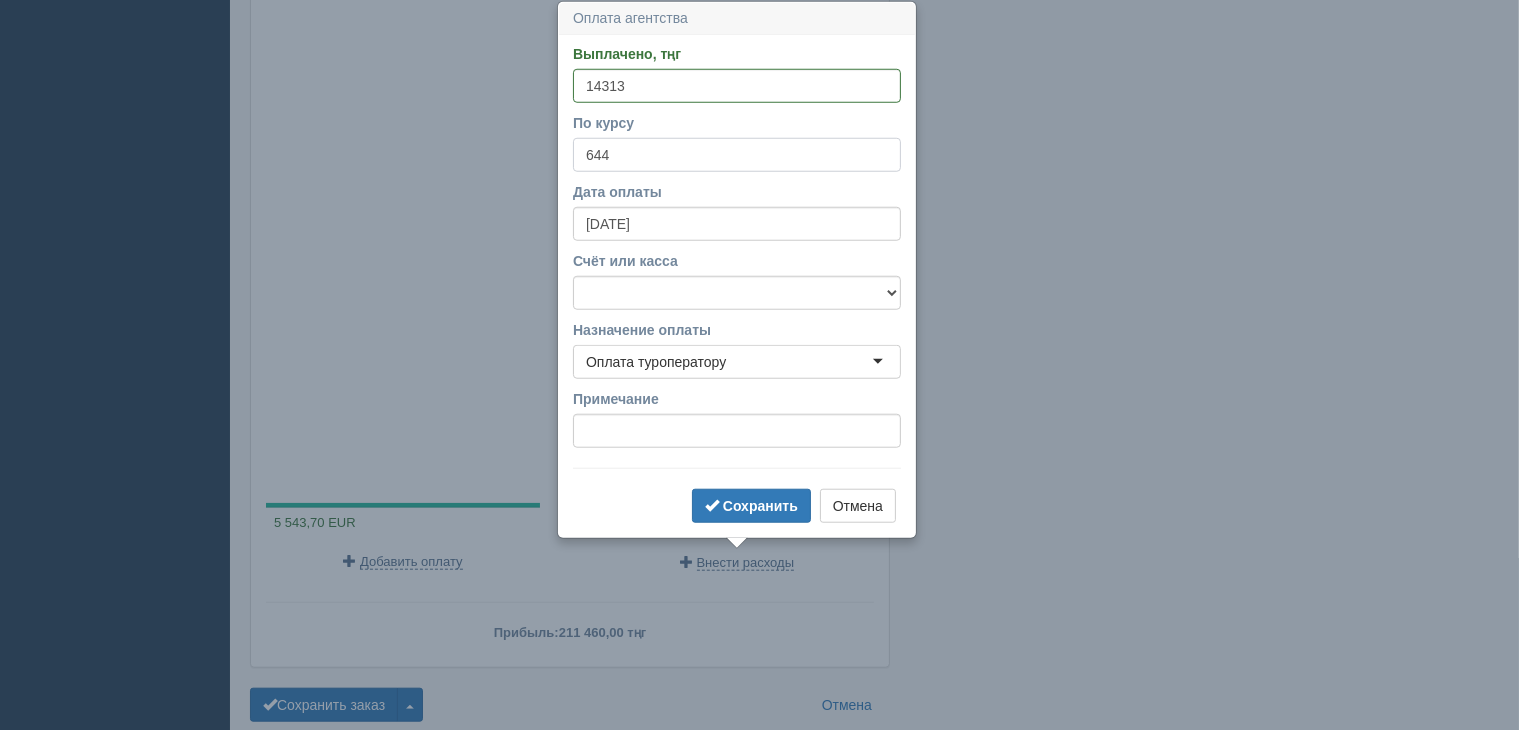 type on "644" 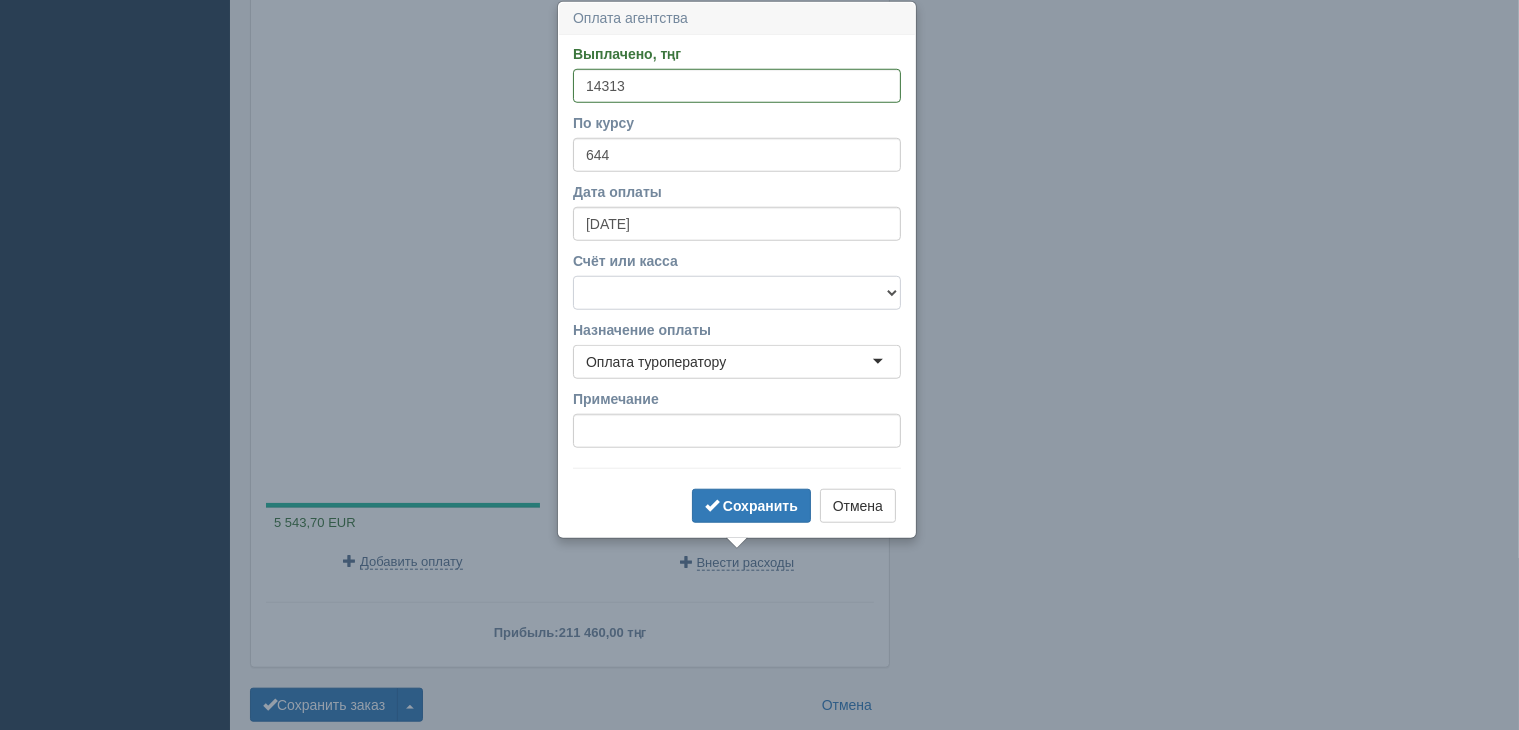 click on "f
Банковский счёт
Наличная касса" at bounding box center (737, 293) 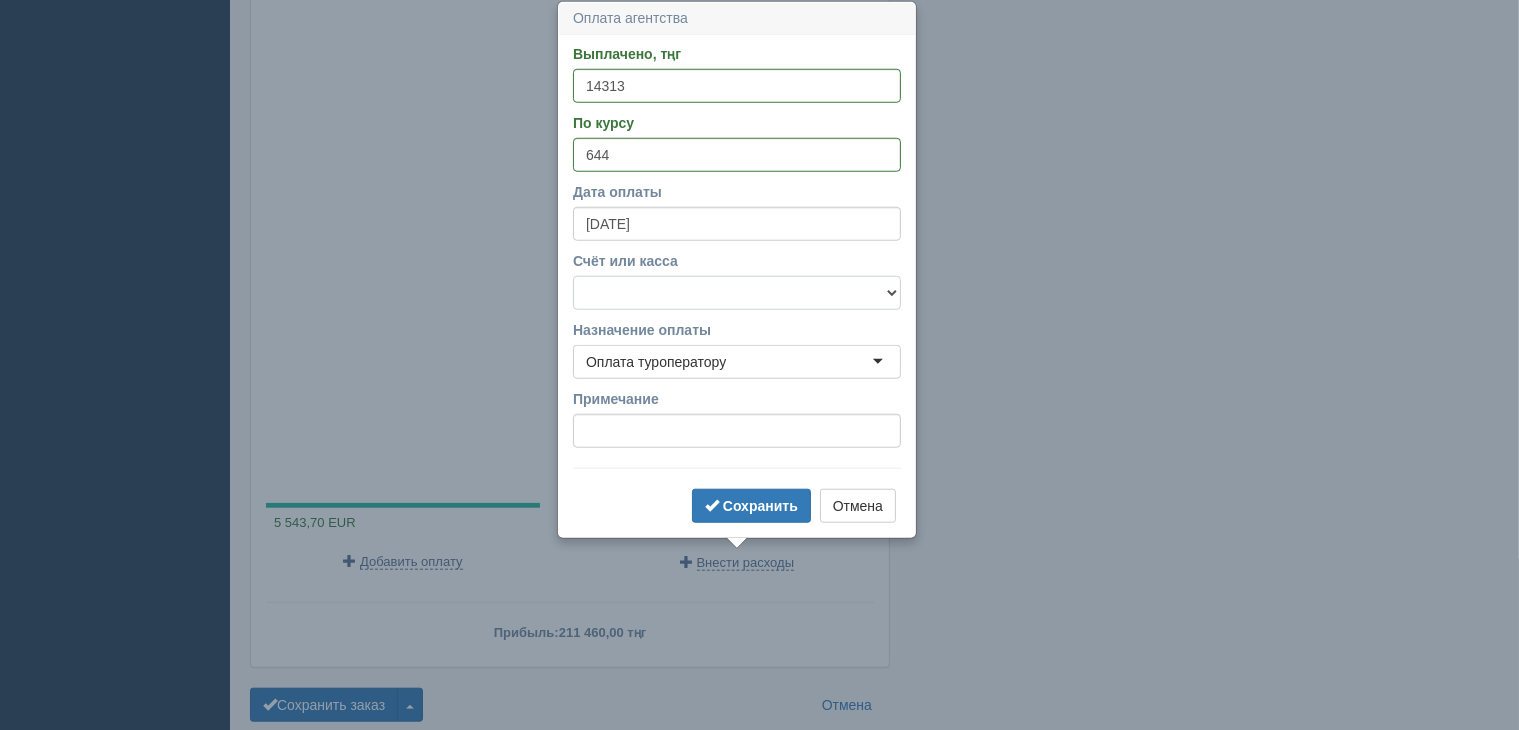 select on "1723" 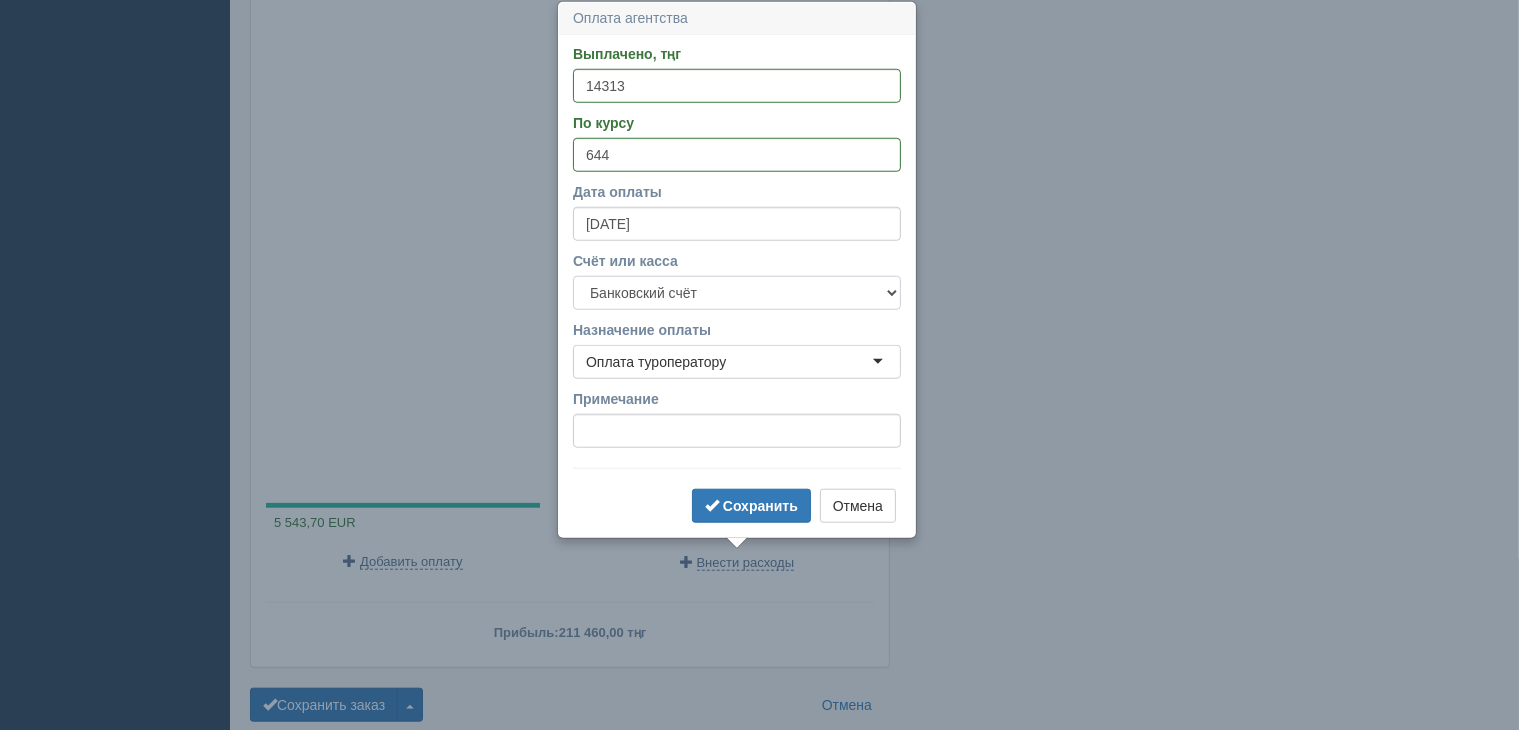 click on "f
Банковский счёт
Наличная касса" at bounding box center (737, 293) 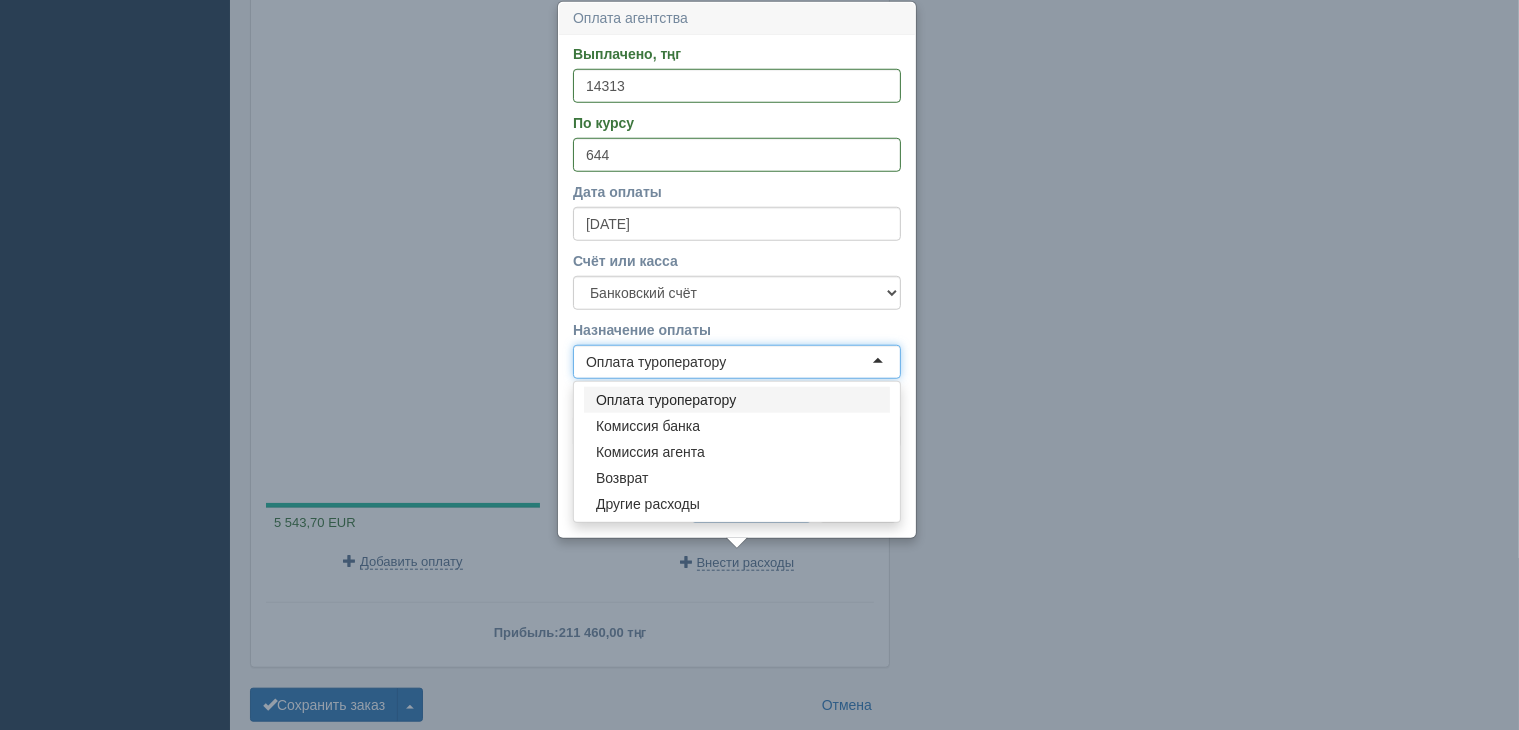 click on "Оплата туроператору" at bounding box center [737, 362] 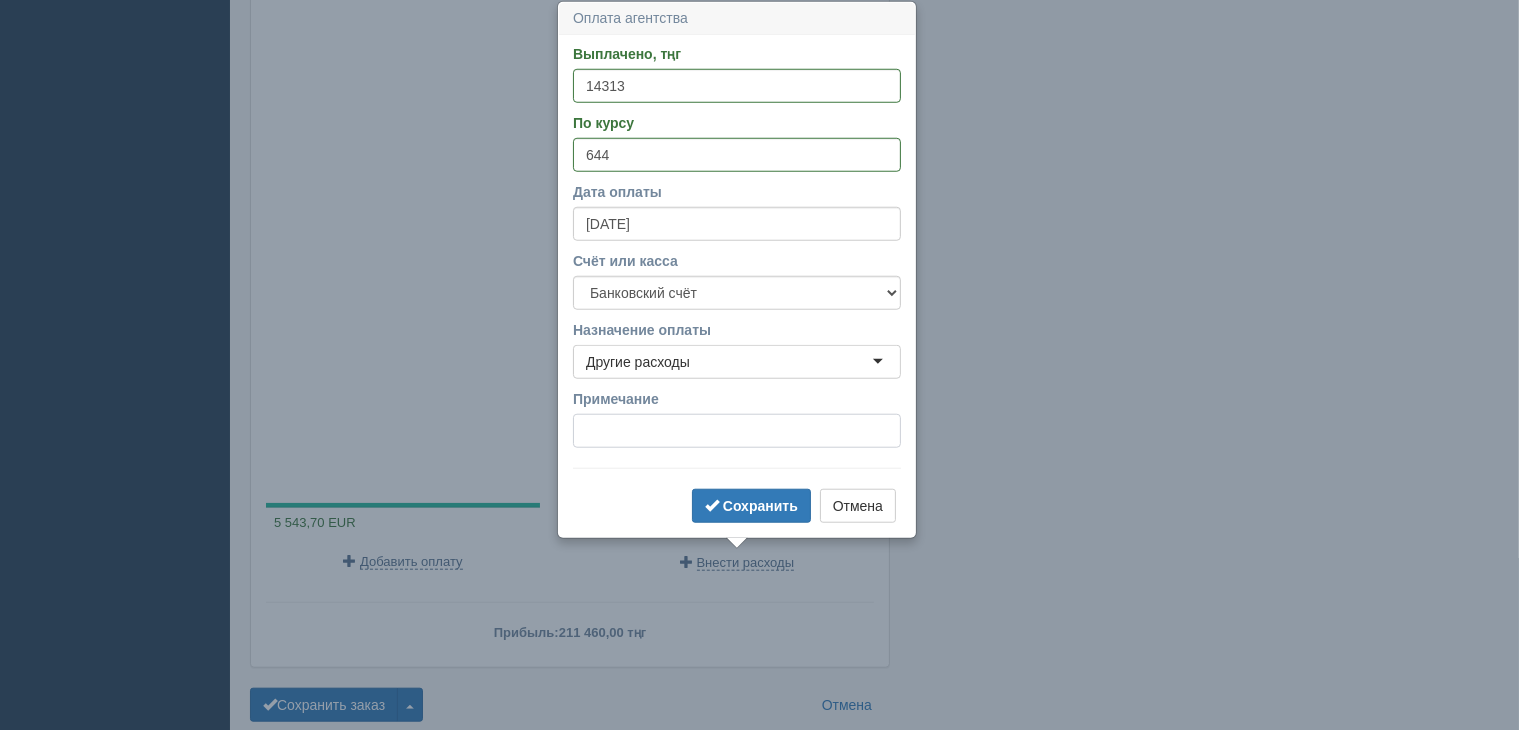 click on "Примечание" at bounding box center [737, 431] 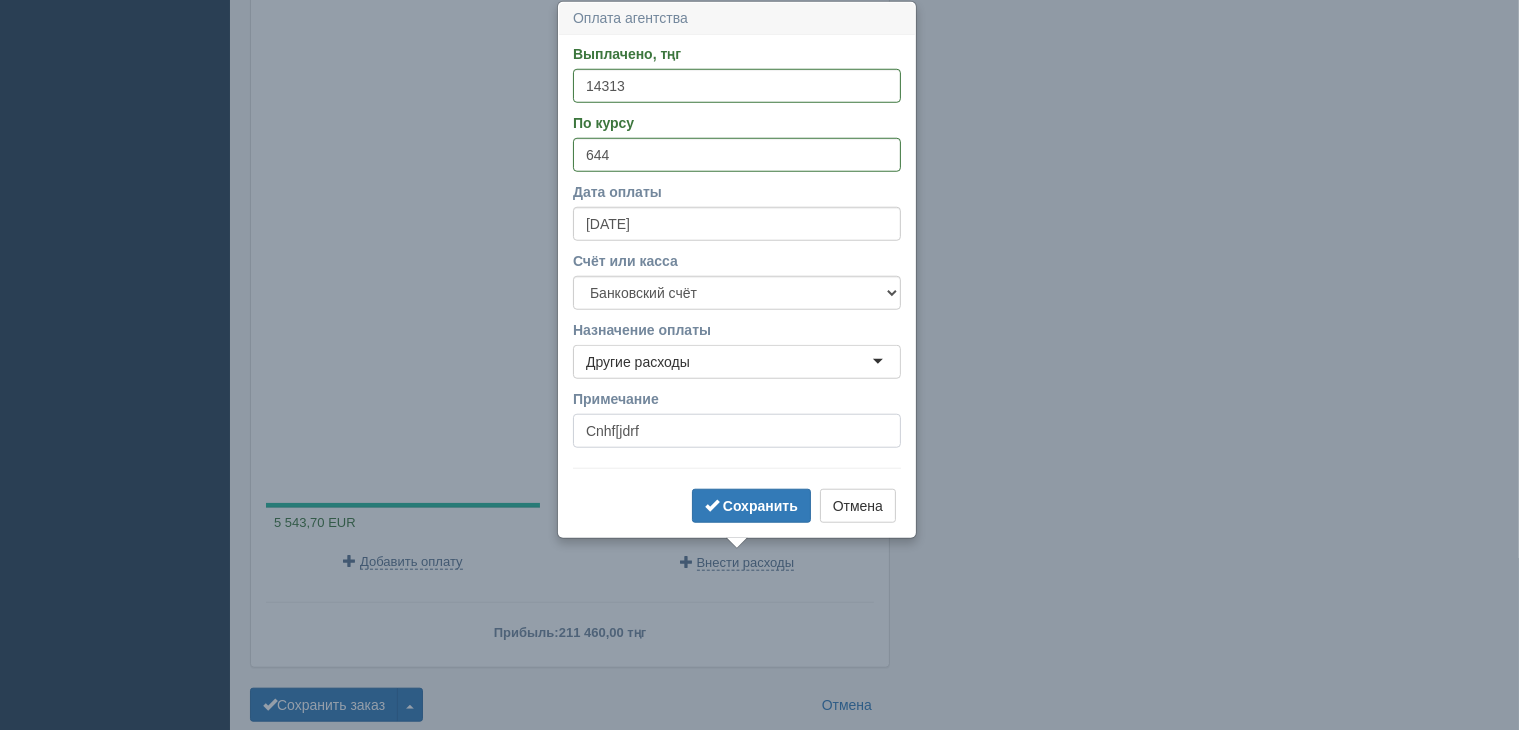 drag, startPoint x: 652, startPoint y: 429, endPoint x: 503, endPoint y: 423, distance: 149.12076 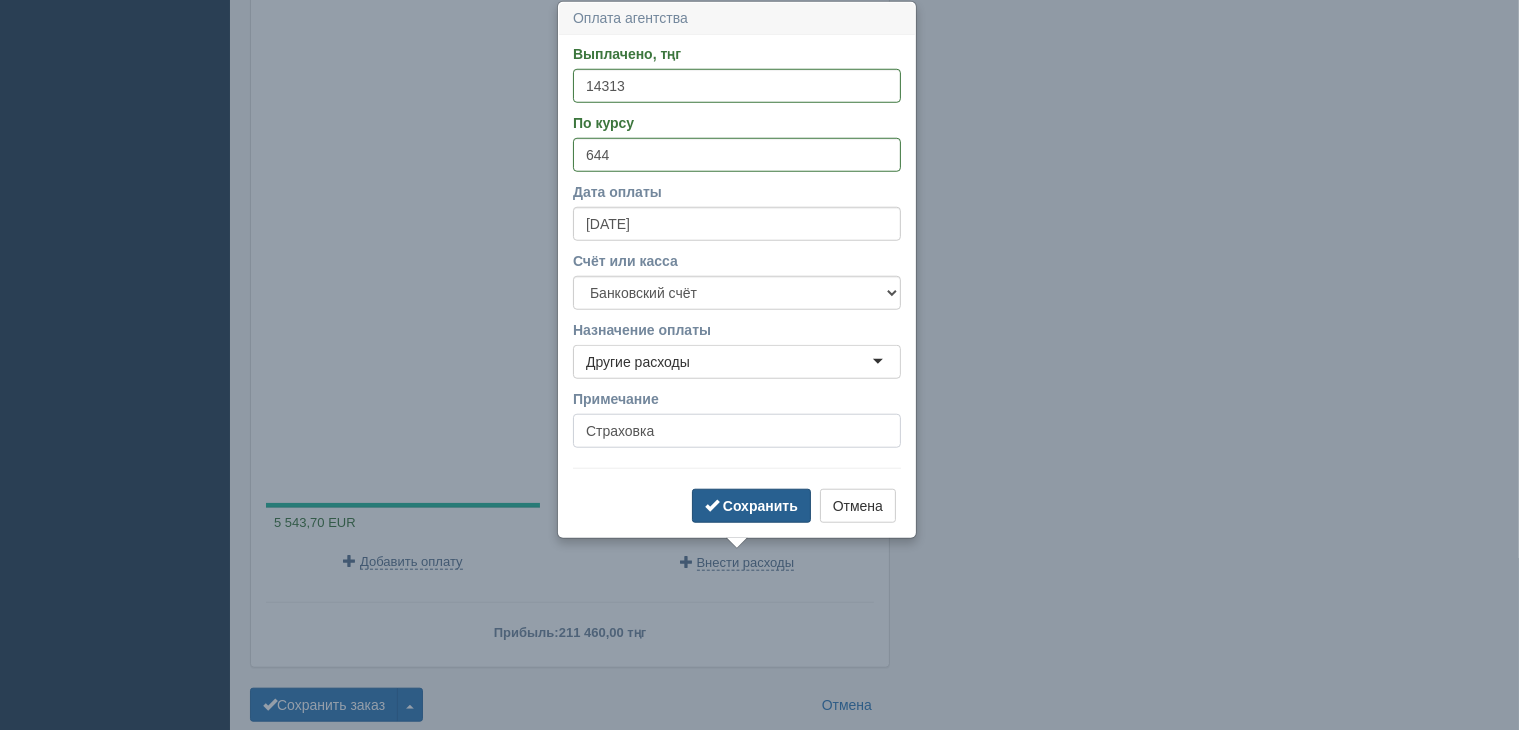 type on "Страховка" 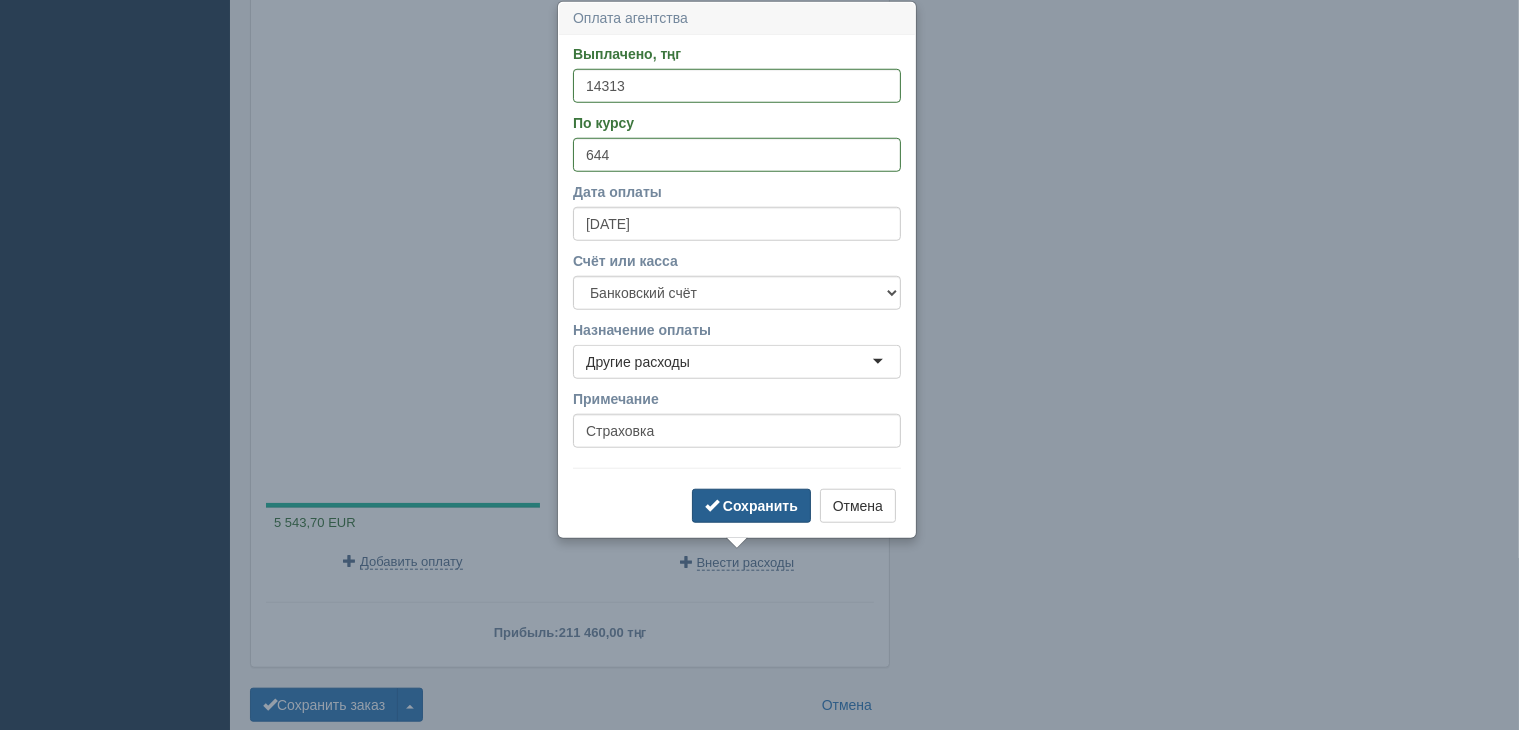 click on "Сохранить" at bounding box center (751, 506) 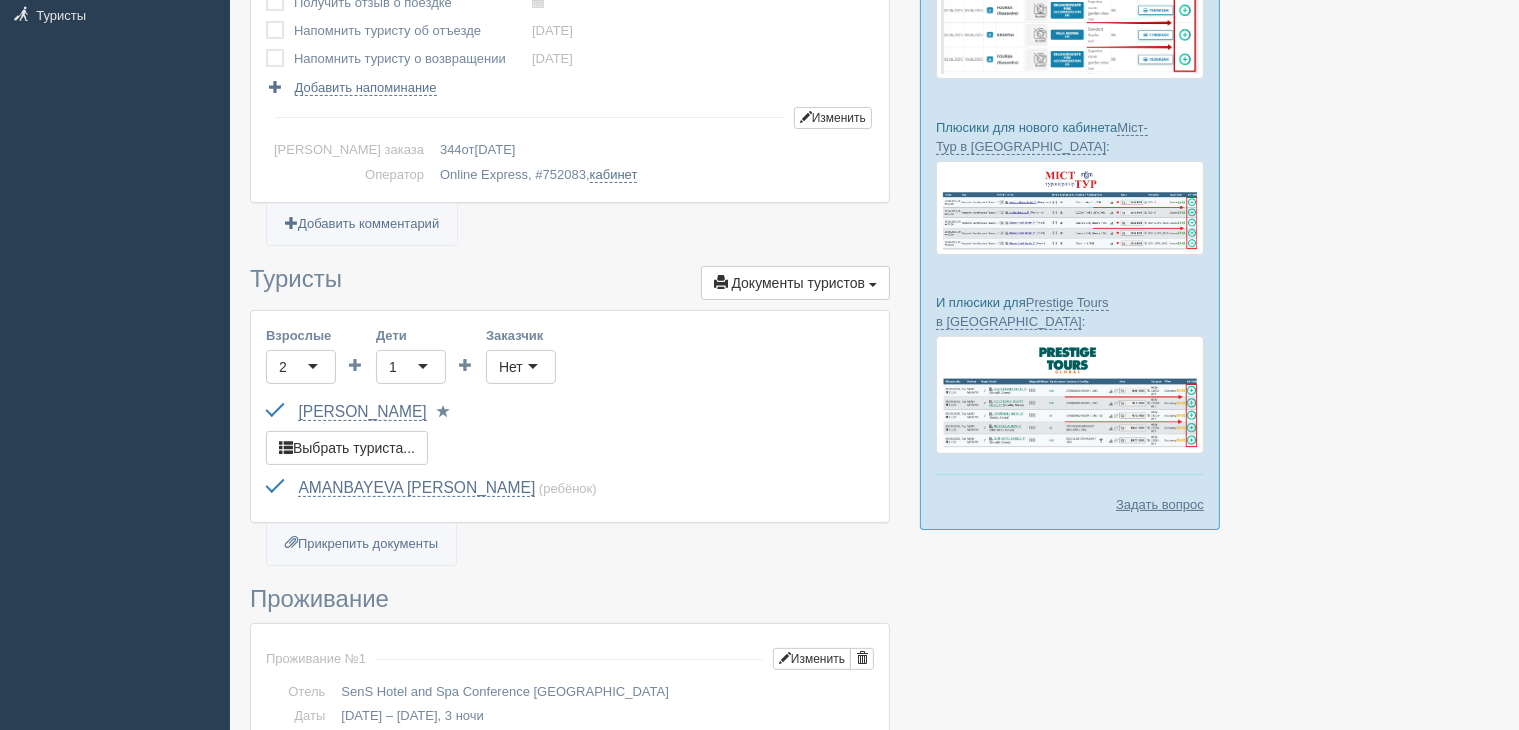 scroll, scrollTop: 0, scrollLeft: 0, axis: both 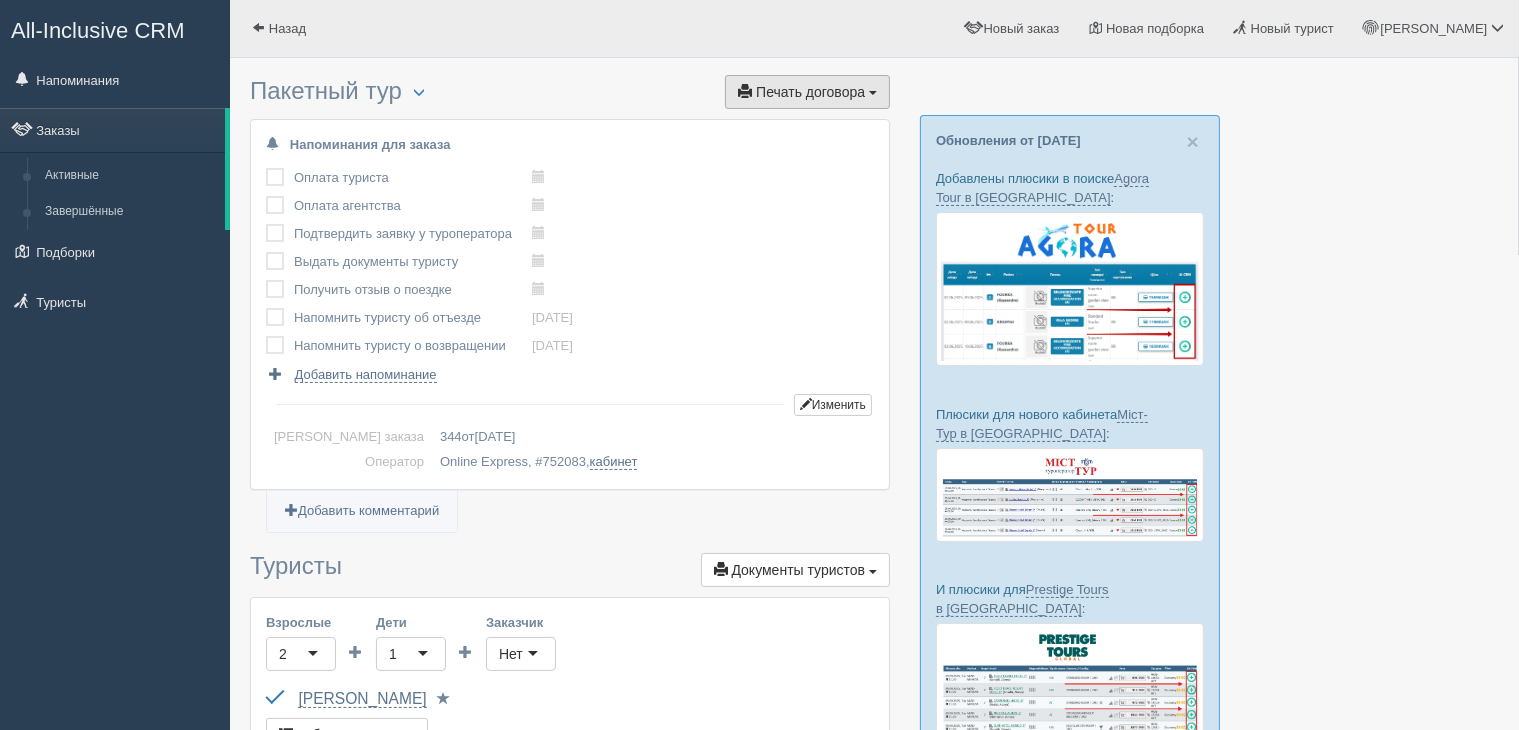 click on "Печать договора" at bounding box center (810, 92) 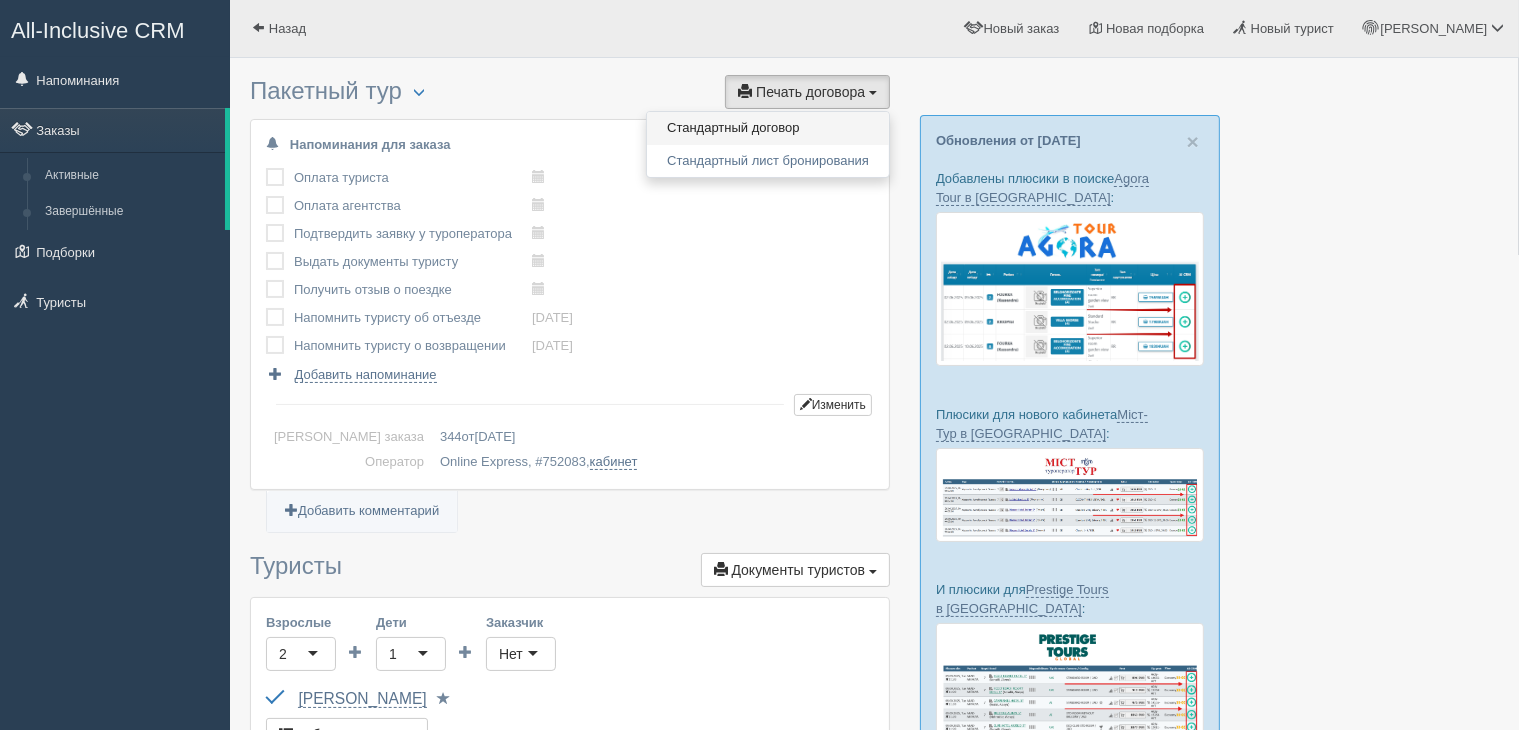 click on "Стандартный договор" at bounding box center [768, 128] 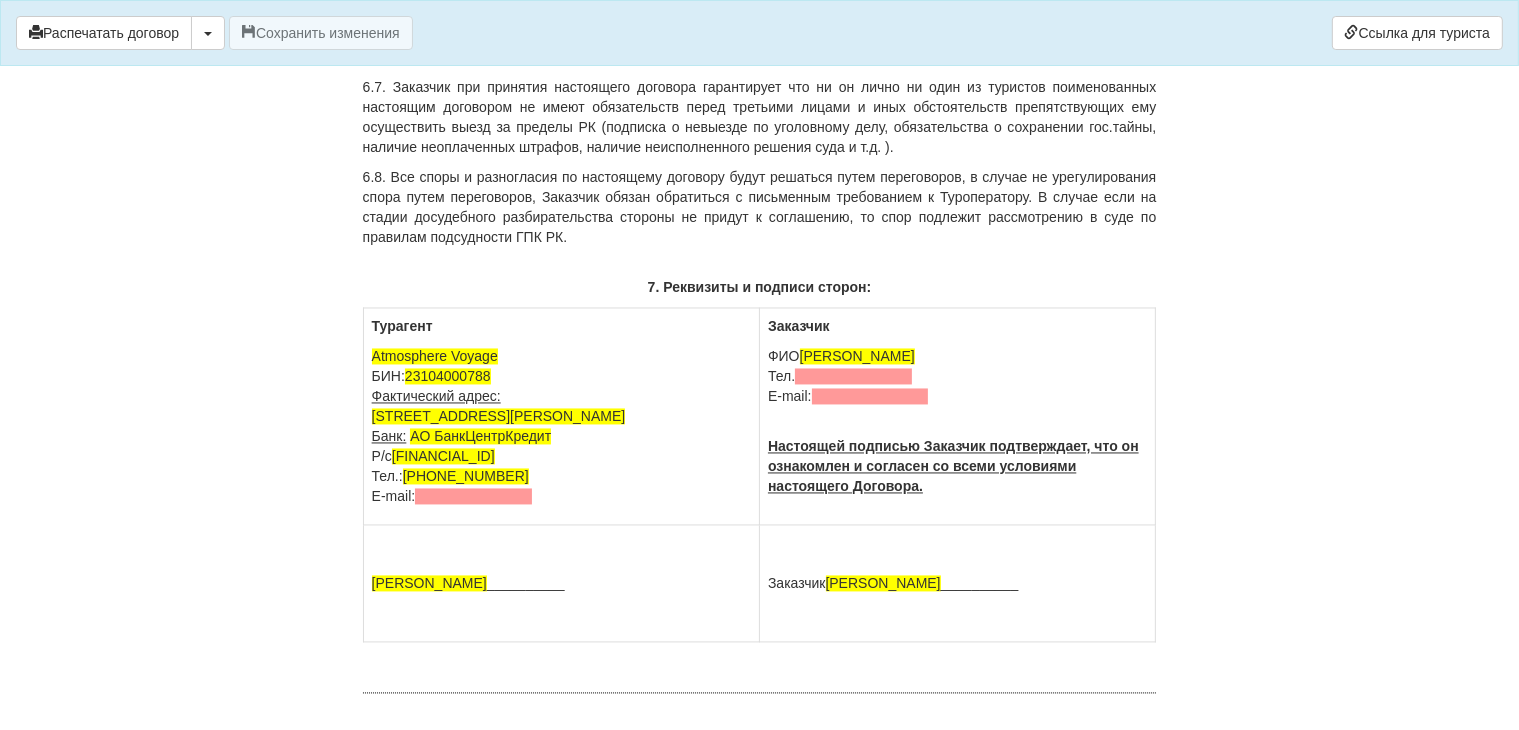 scroll, scrollTop: 3791, scrollLeft: 0, axis: vertical 